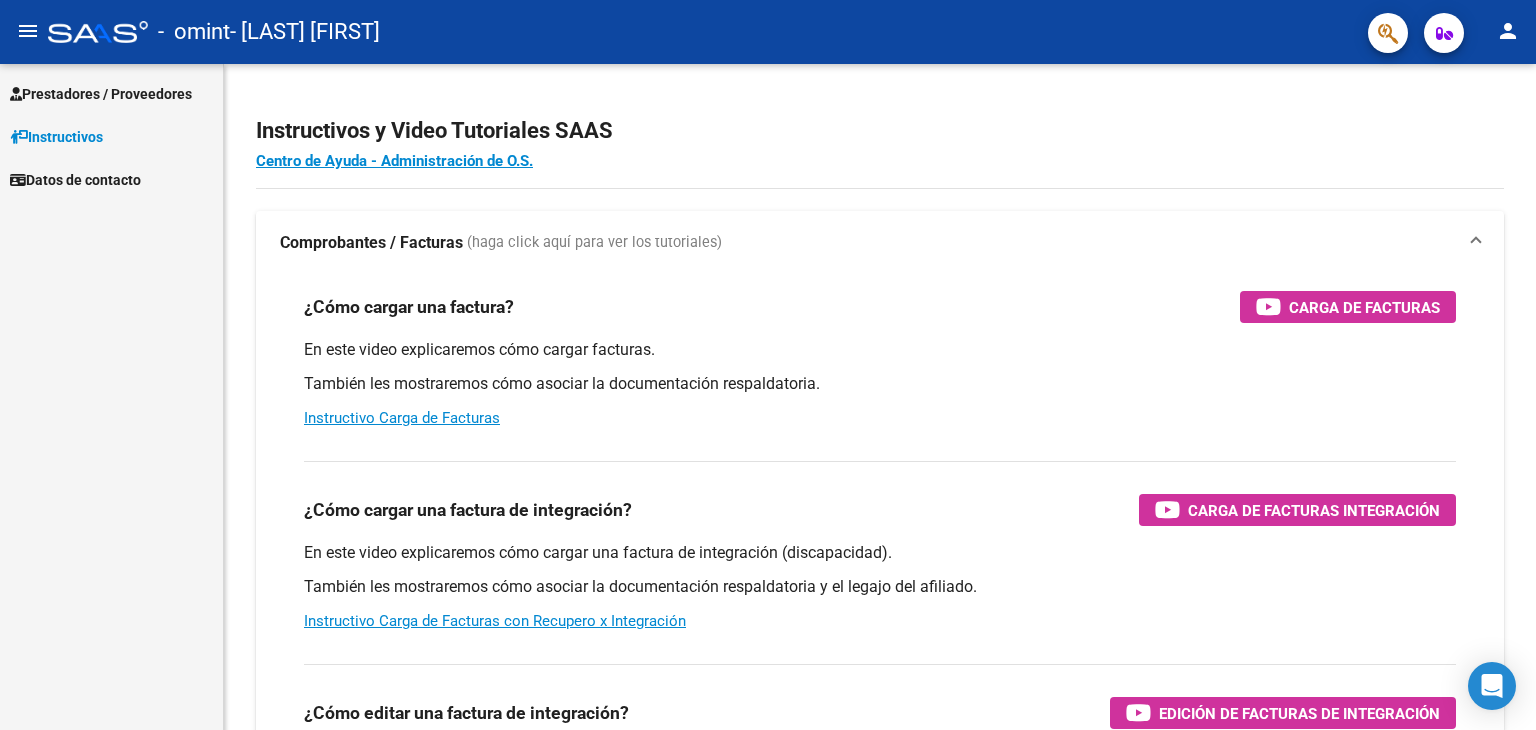 scroll, scrollTop: 0, scrollLeft: 0, axis: both 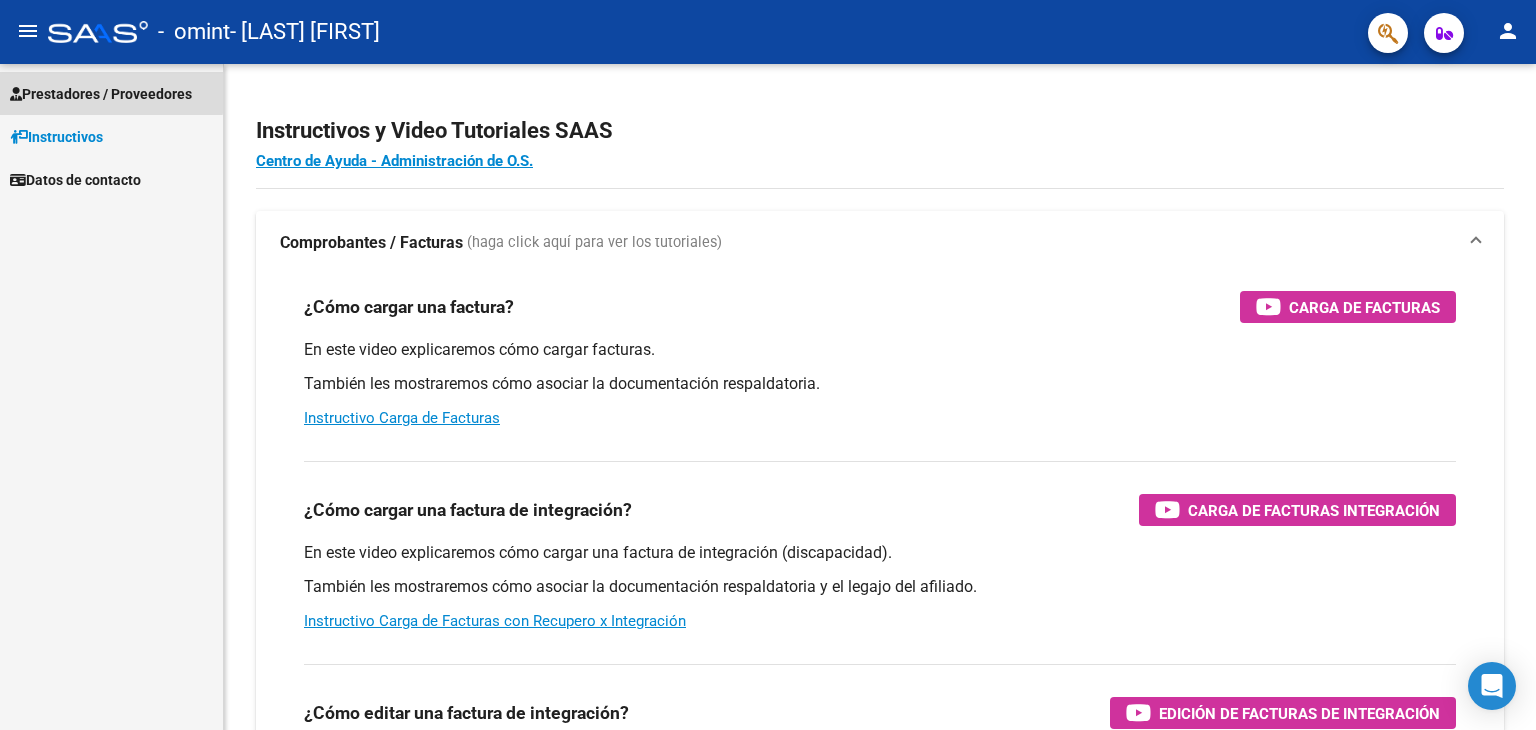 click on "Prestadores / Proveedores" at bounding box center (101, 94) 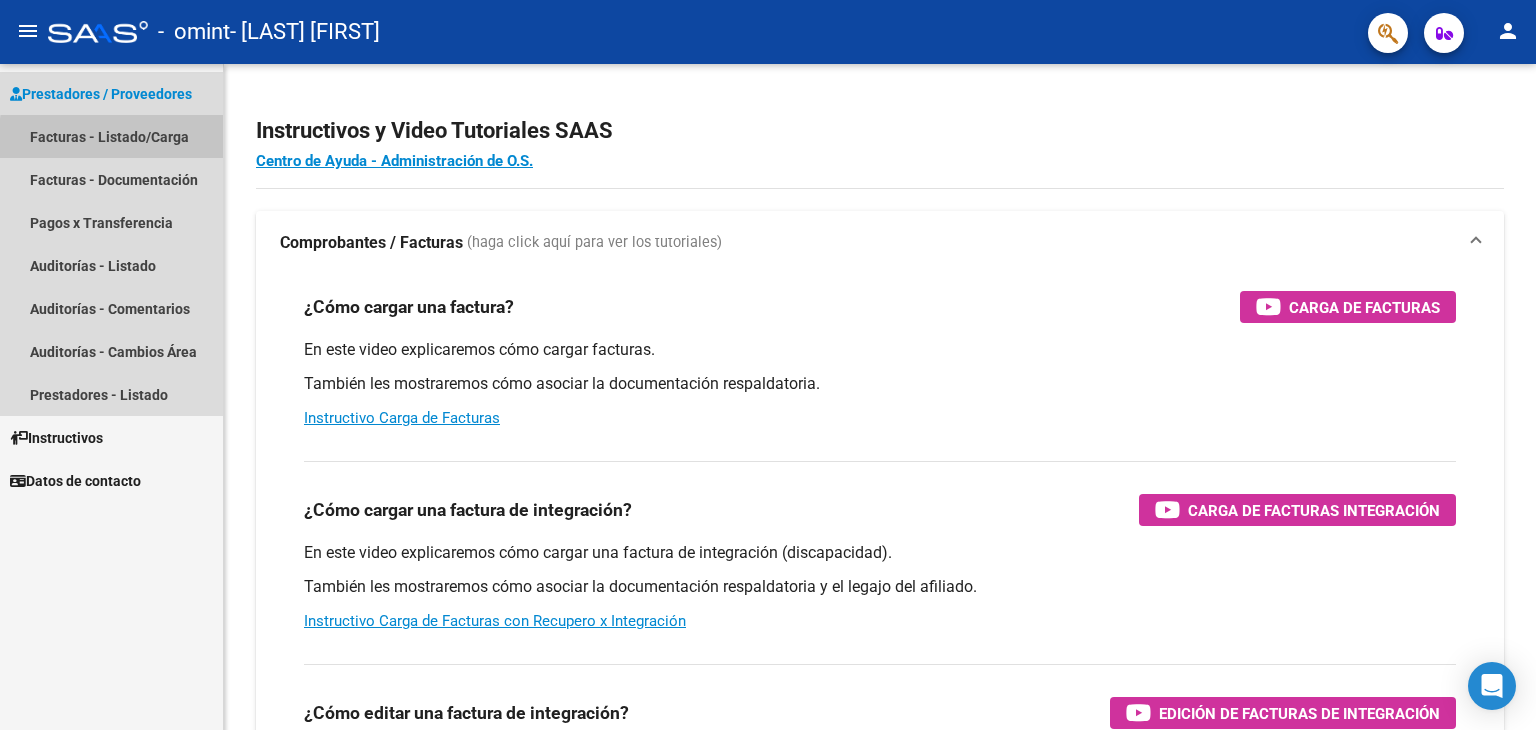 click on "Facturas - Listado/Carga" at bounding box center [111, 136] 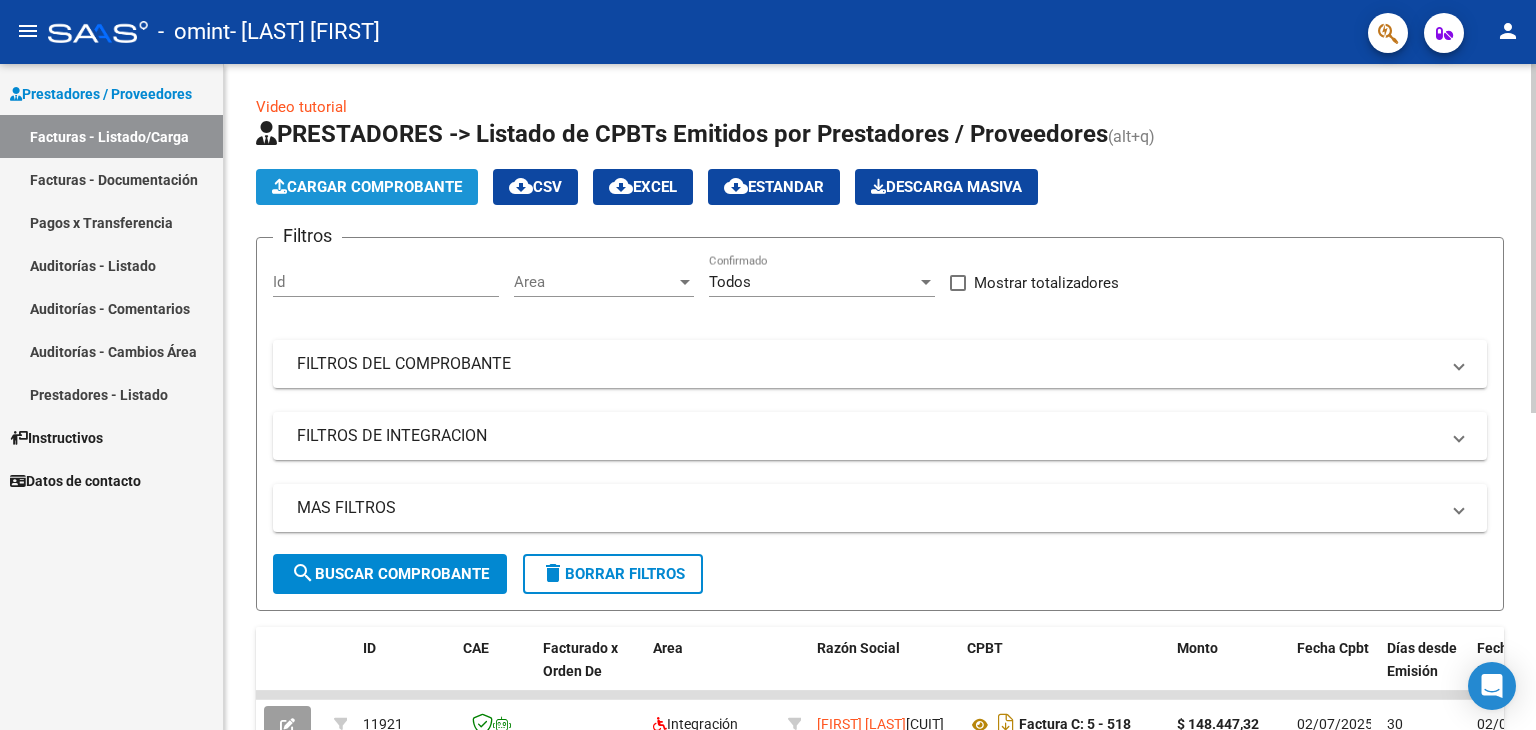 click on "Cargar Comprobante" 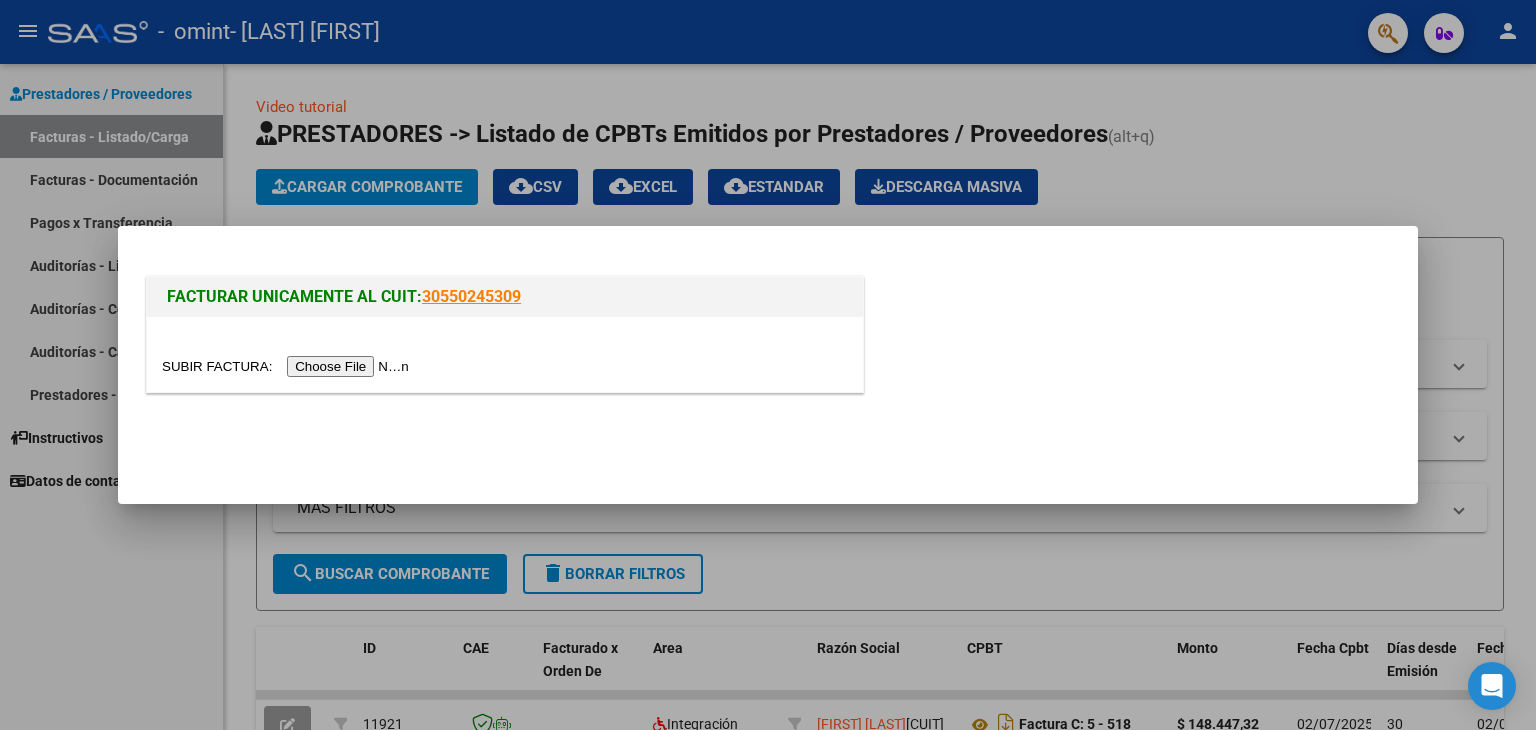 click at bounding box center (288, 366) 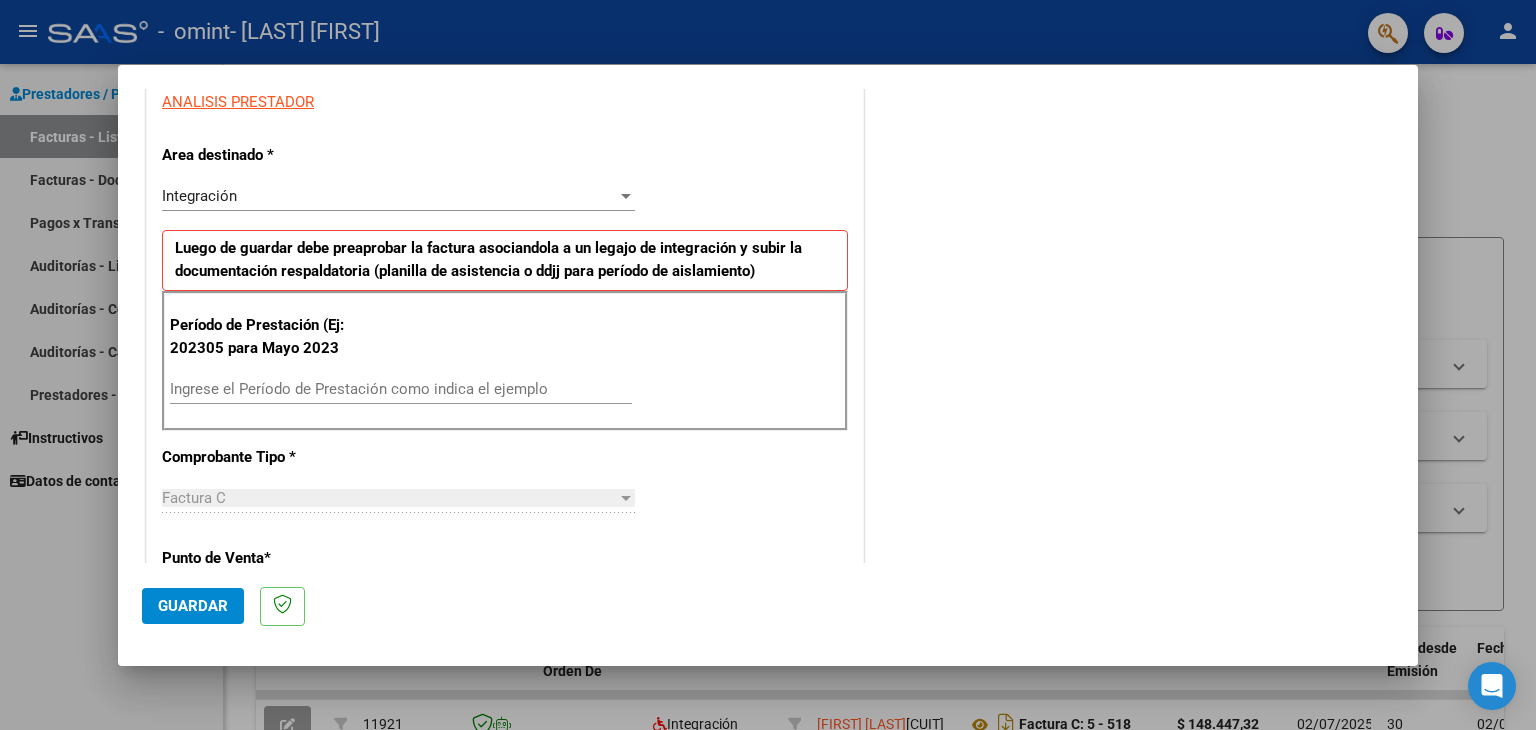 scroll, scrollTop: 400, scrollLeft: 0, axis: vertical 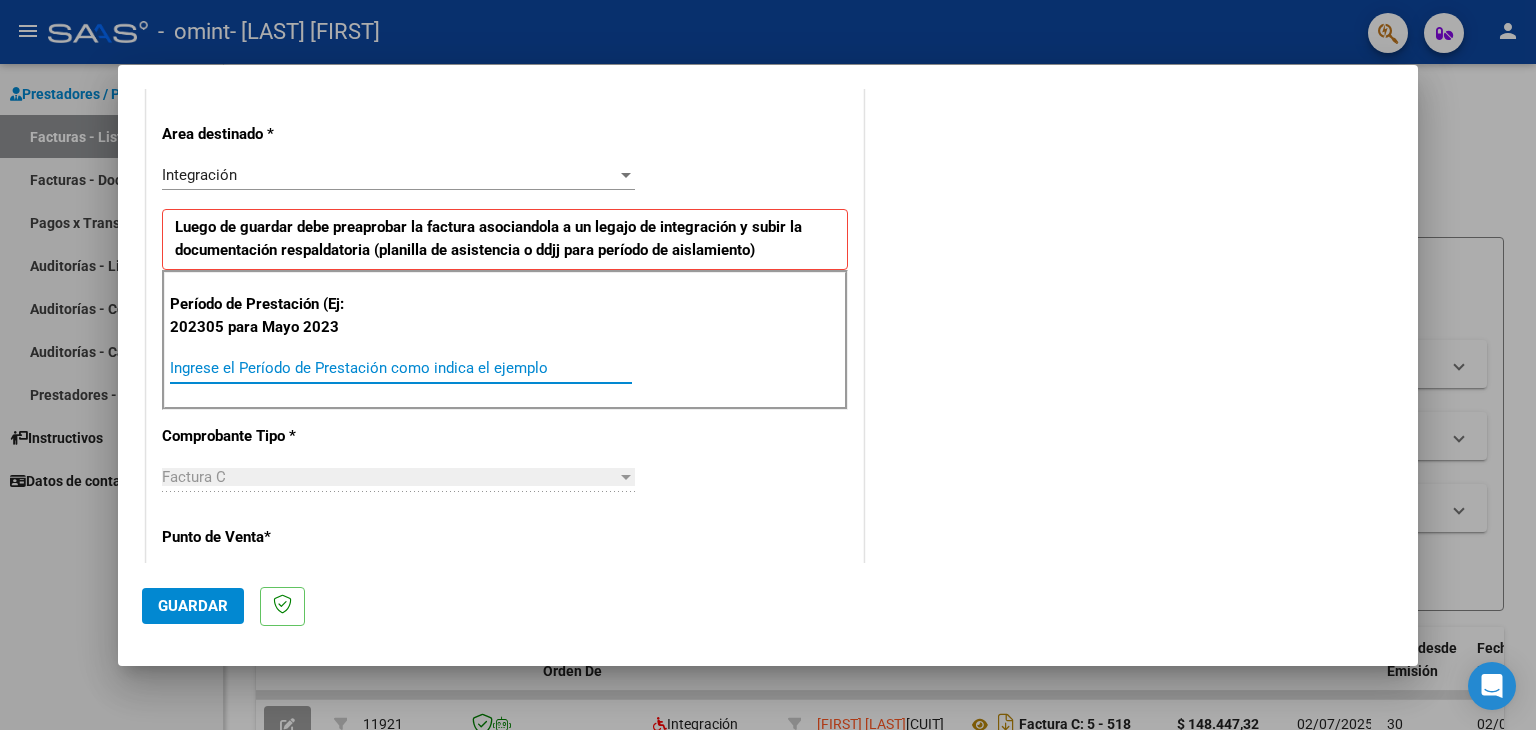 click on "Ingrese el Período de Prestación como indica el ejemplo" at bounding box center [401, 368] 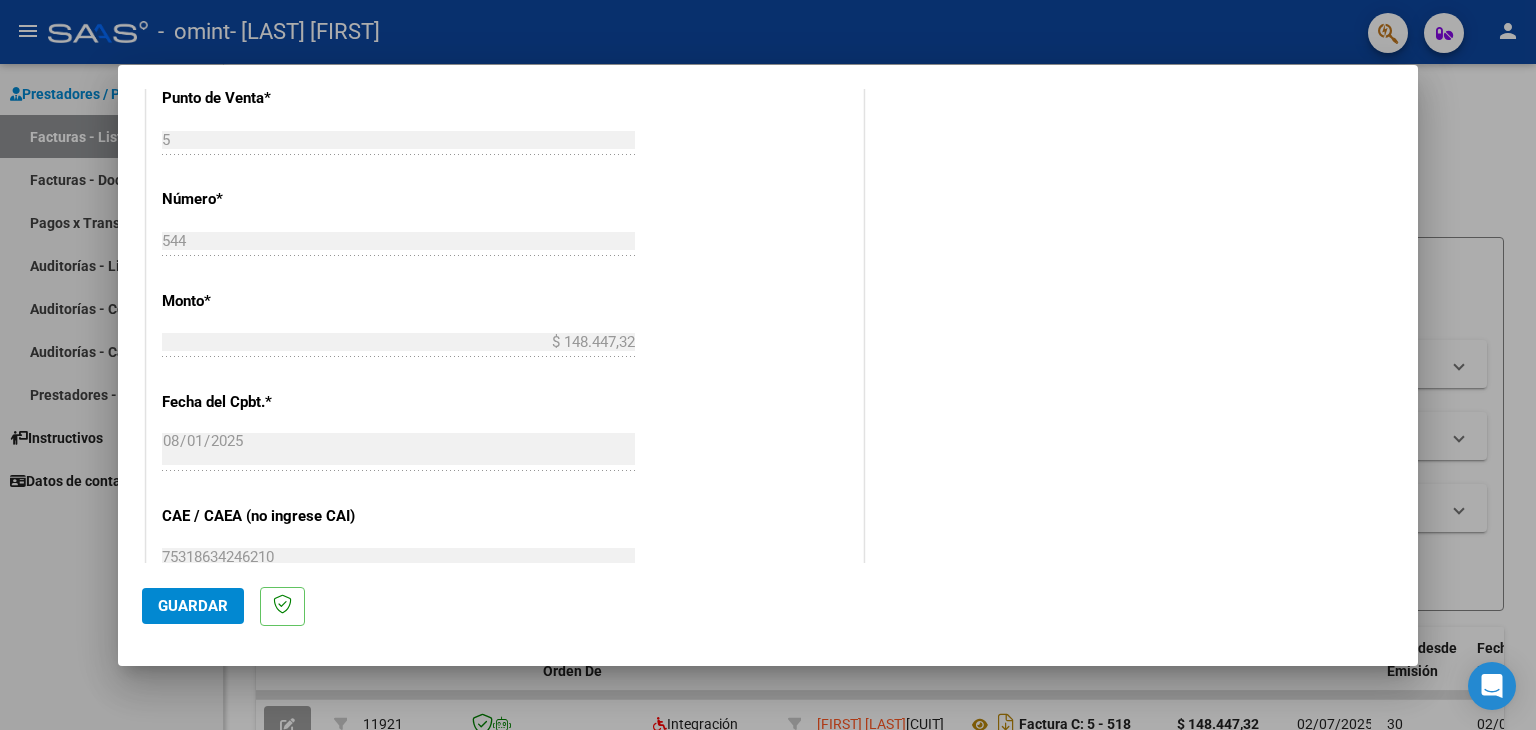 scroll, scrollTop: 900, scrollLeft: 0, axis: vertical 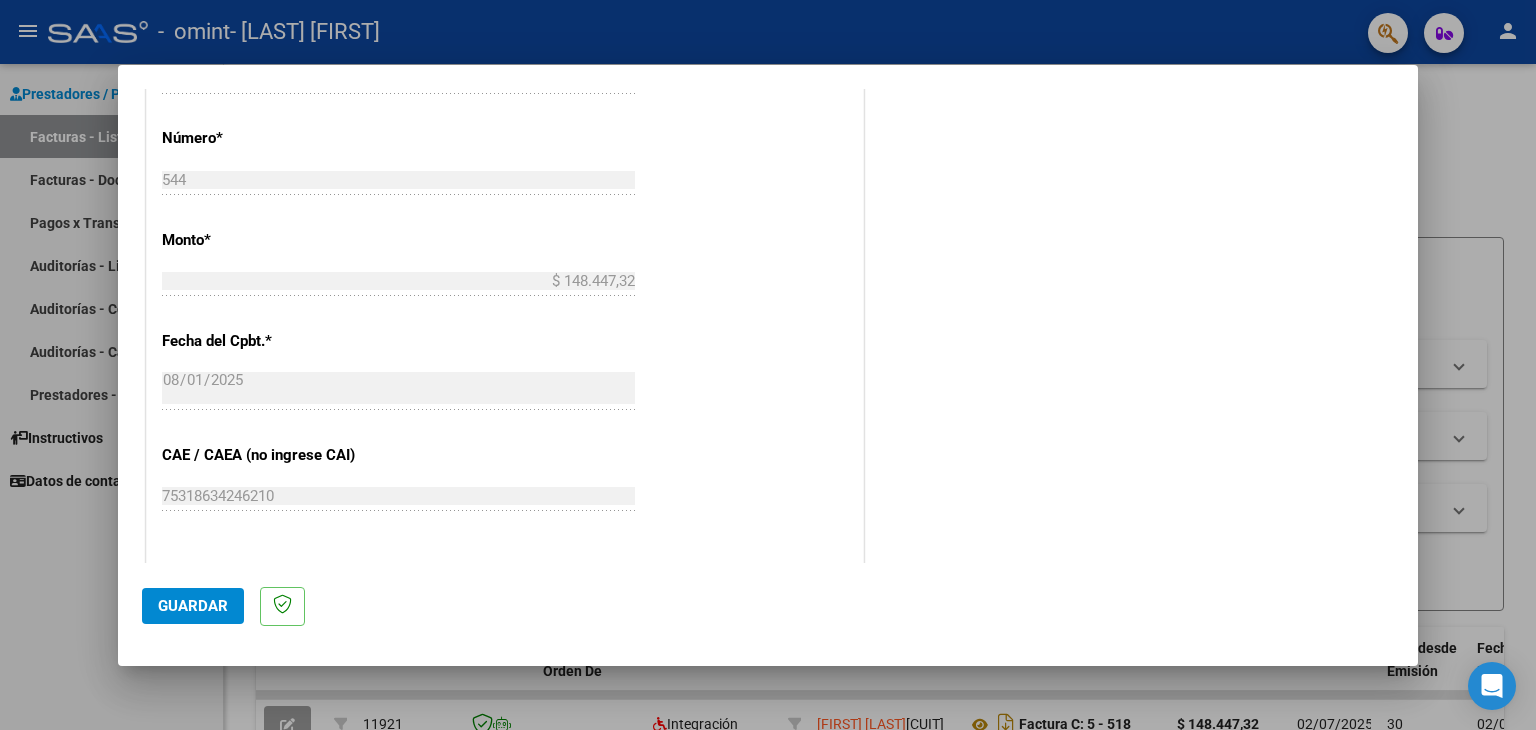 type on "202508" 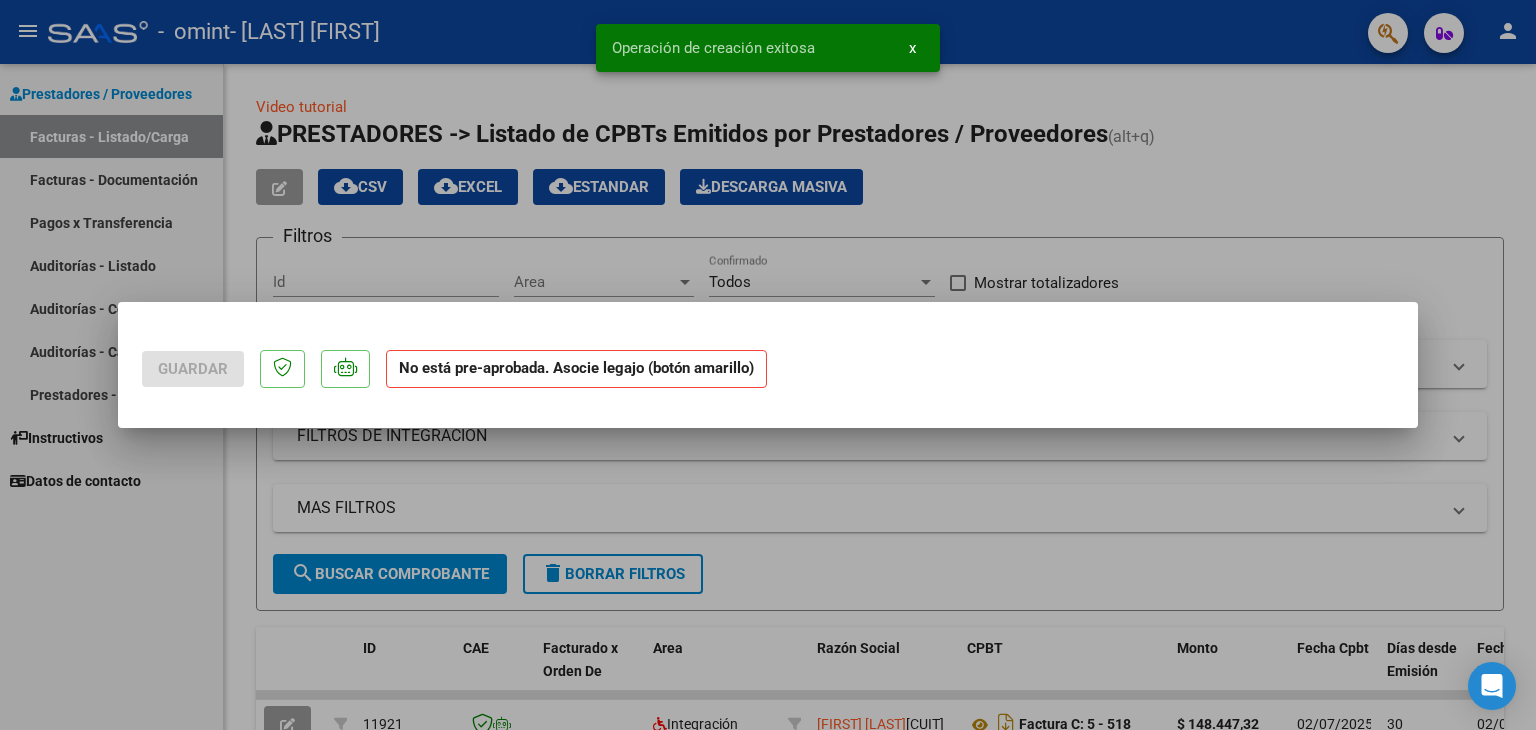scroll, scrollTop: 0, scrollLeft: 0, axis: both 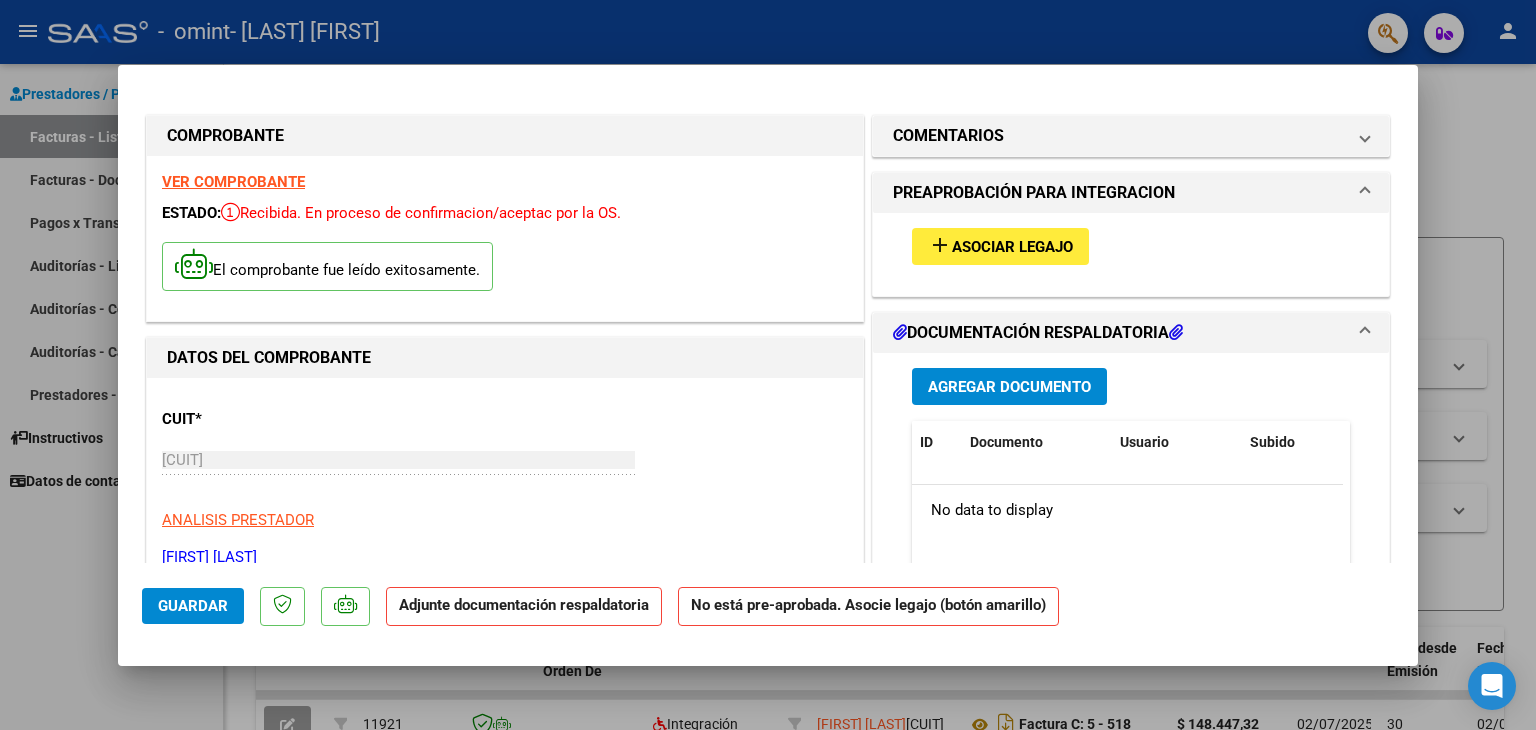 click on "add Asociar Legajo" at bounding box center (1000, 246) 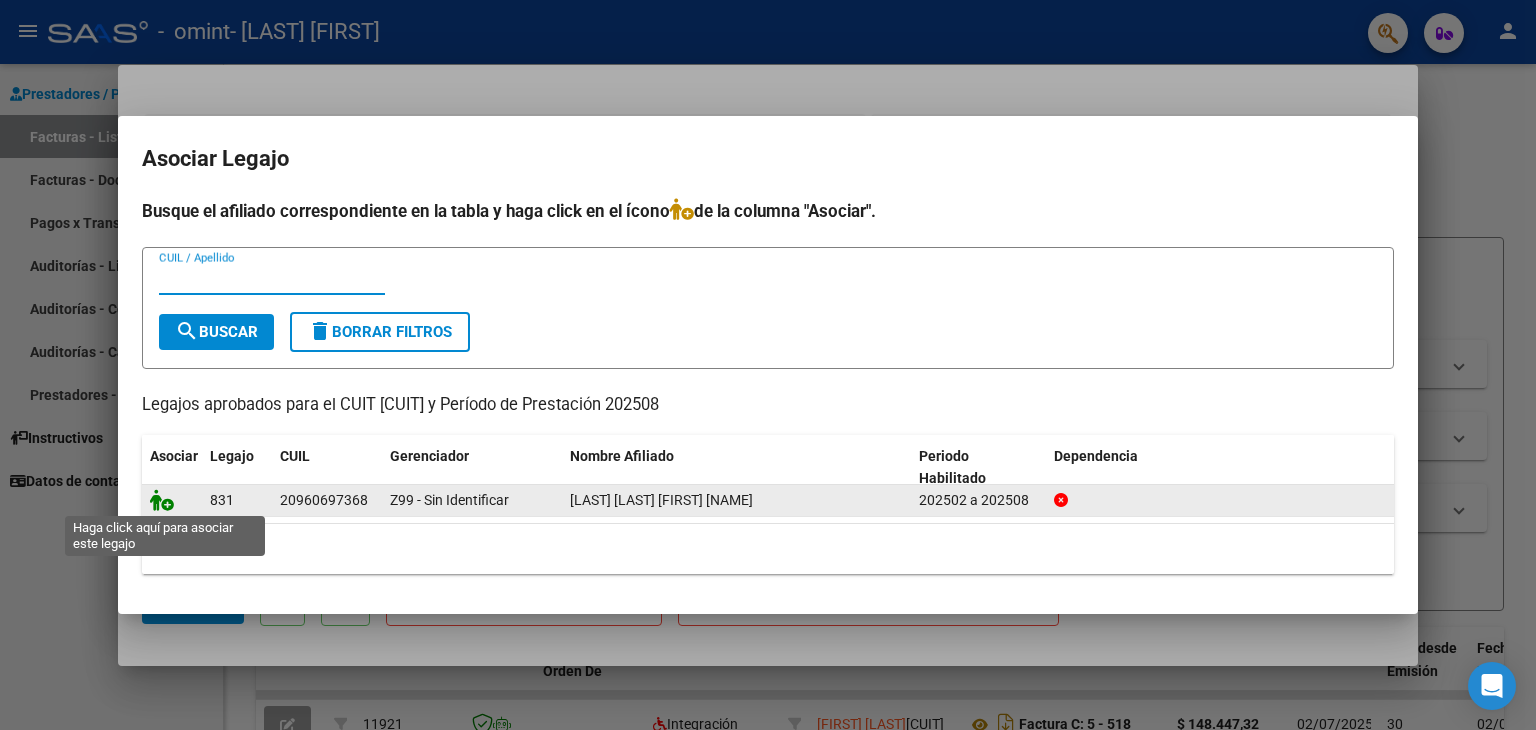 click 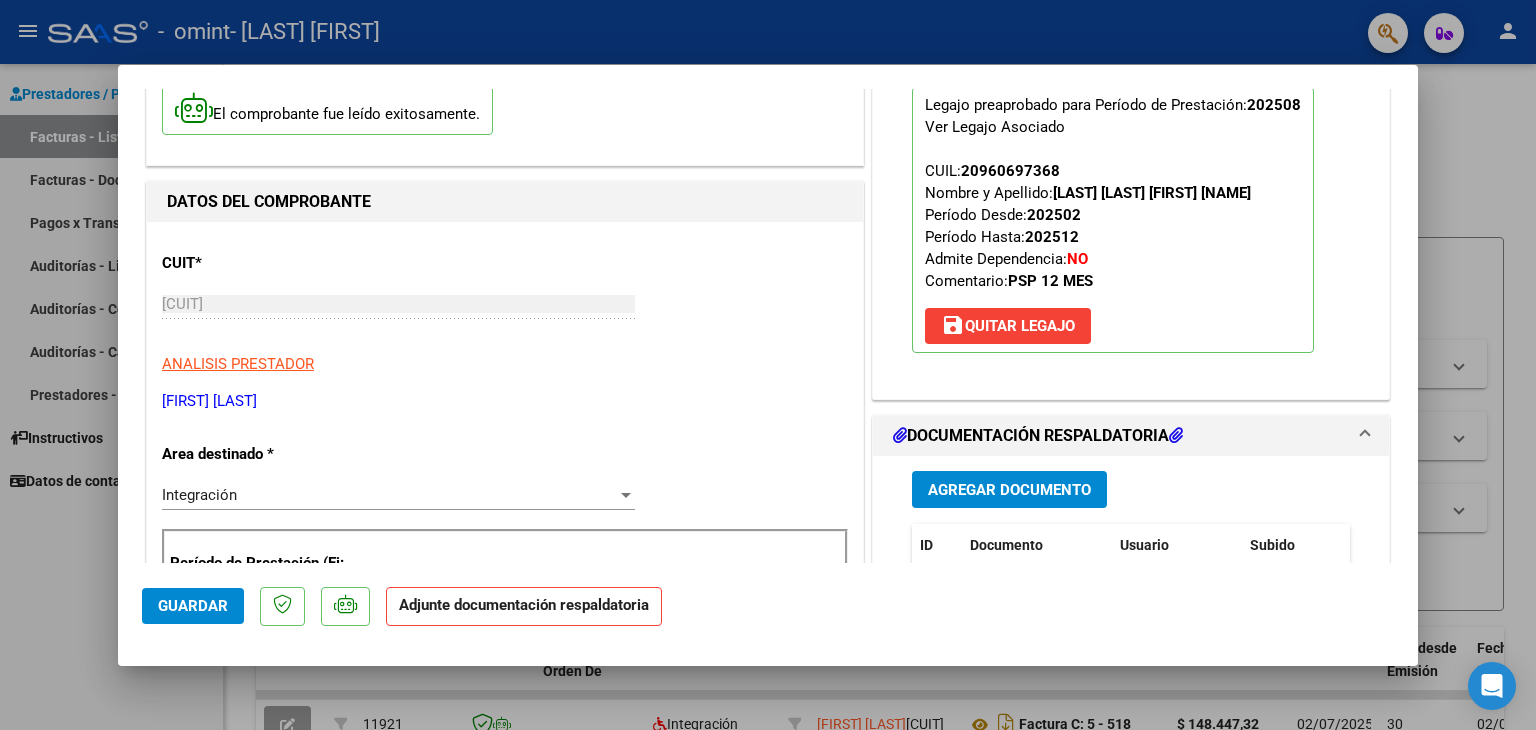scroll, scrollTop: 200, scrollLeft: 0, axis: vertical 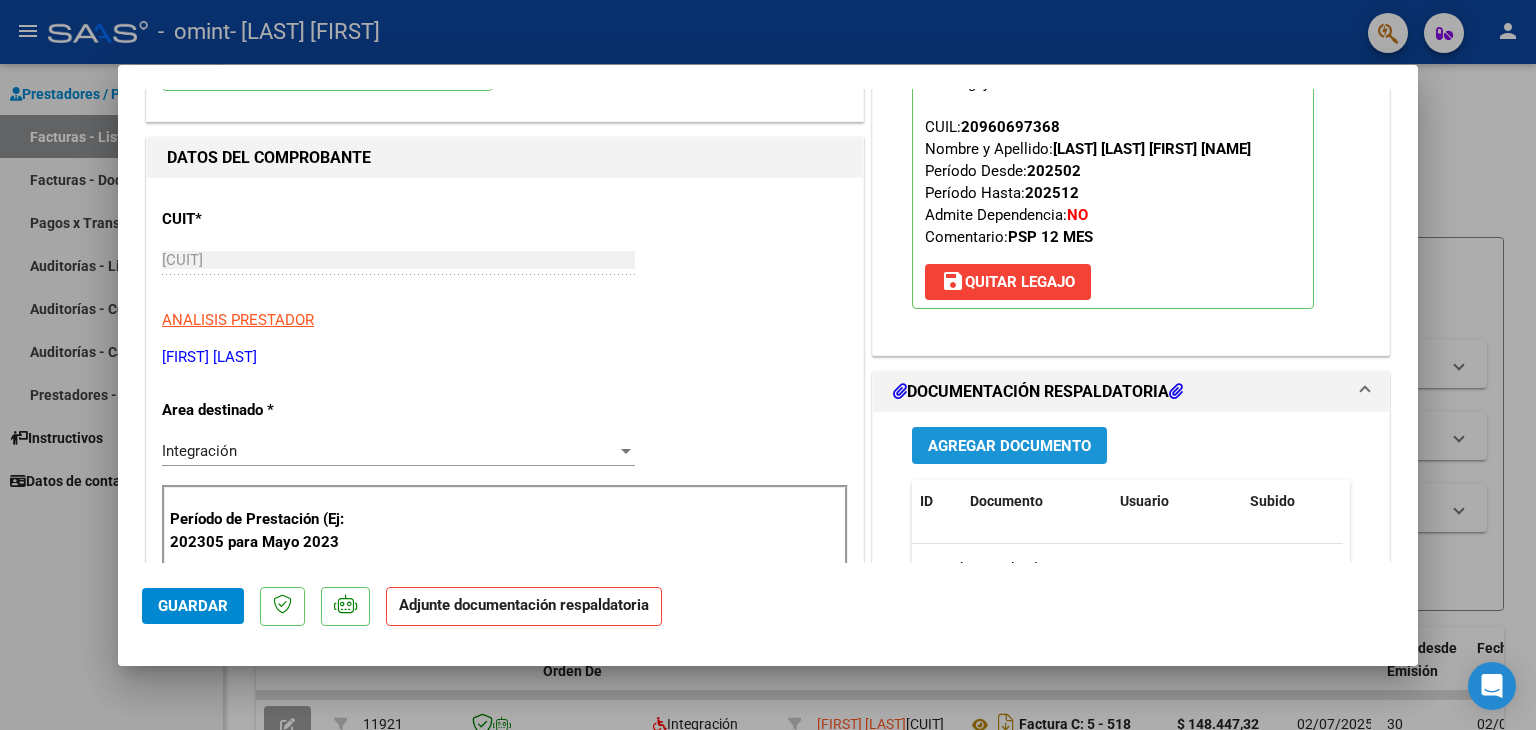 click on "Agregar Documento" at bounding box center [1009, 446] 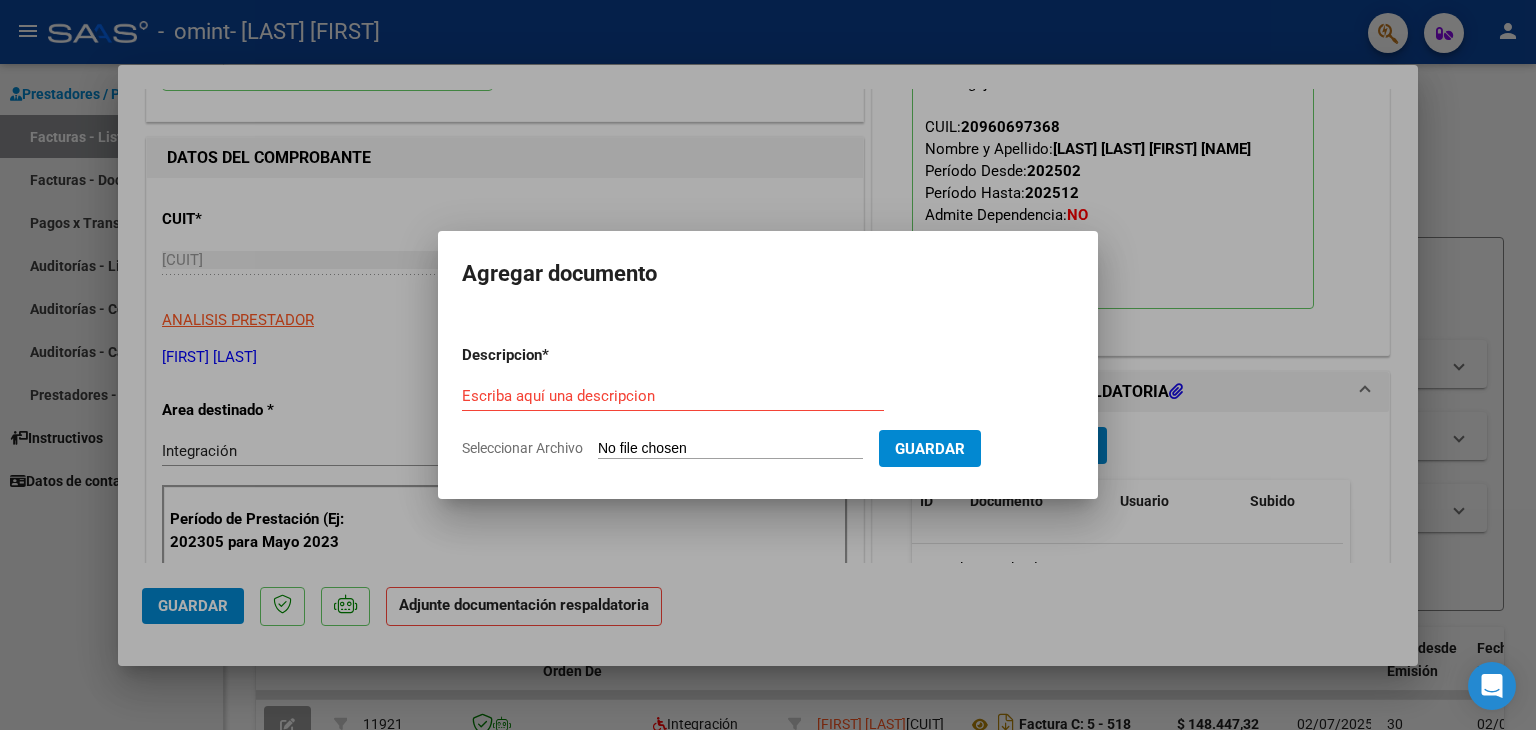 click on "Seleccionar Archivo" at bounding box center (730, 449) 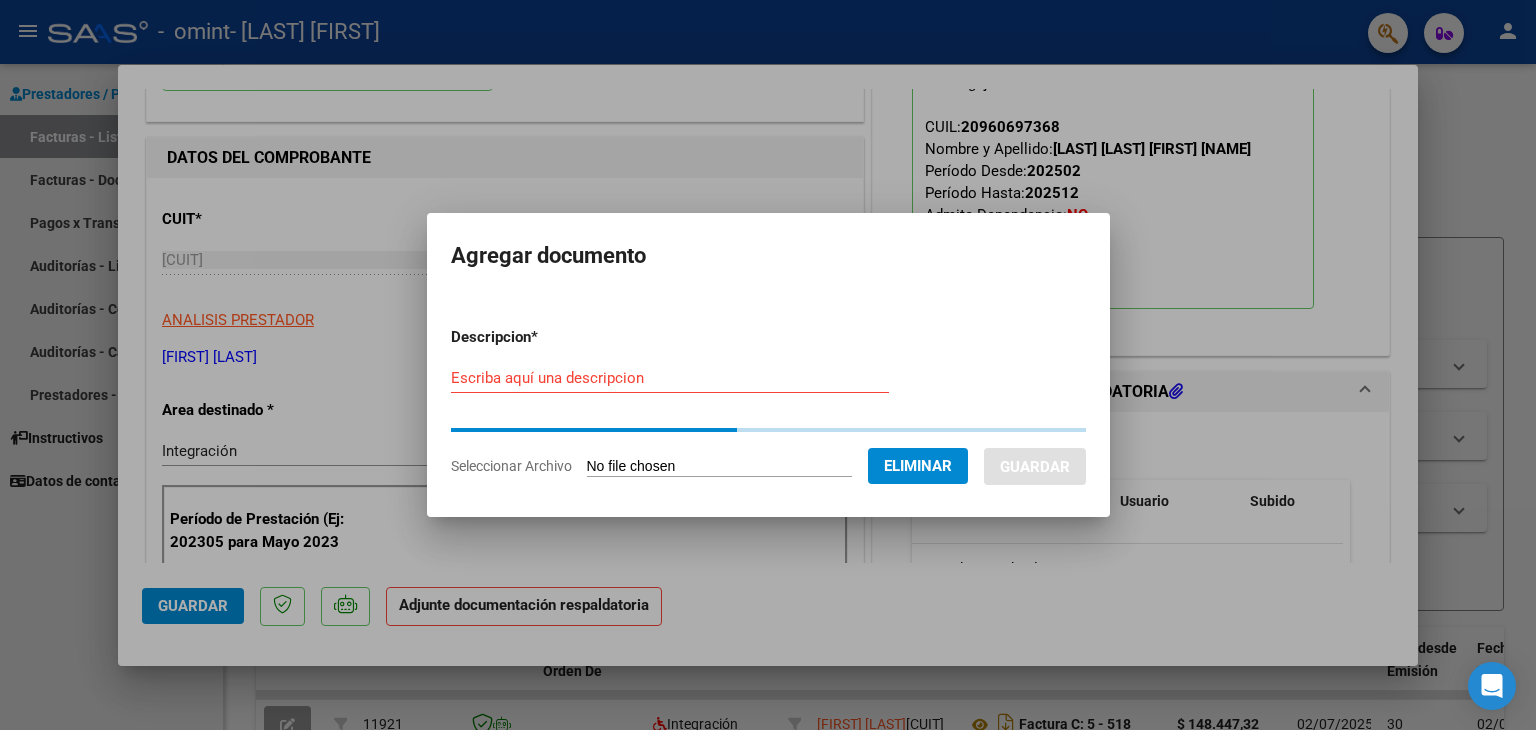 click on "Descripcion  *   Escriba aquí una descripcion  Seleccionar Archivo Eliminar Guardar" at bounding box center [768, 402] 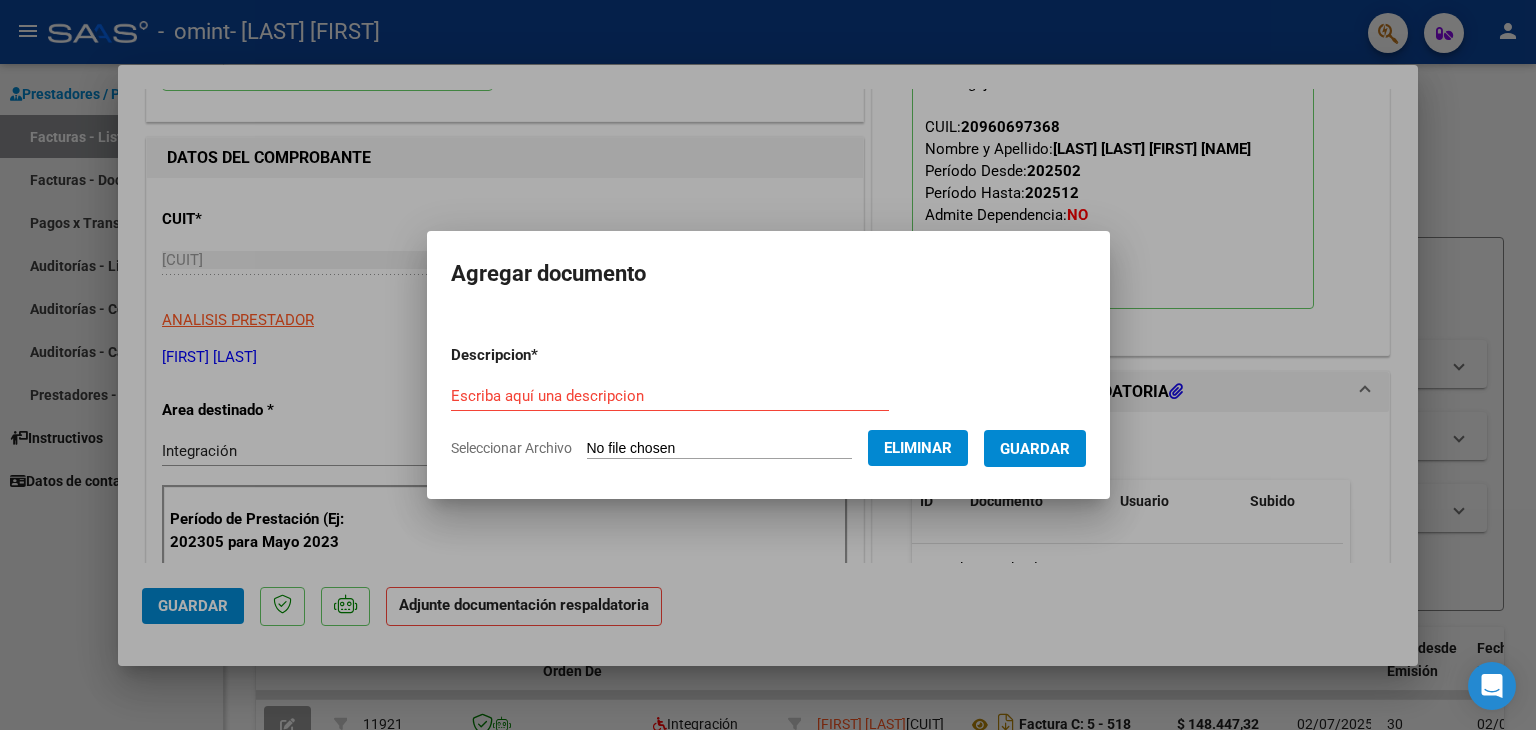 click on "Escriba aquí una descripcion" at bounding box center (670, 396) 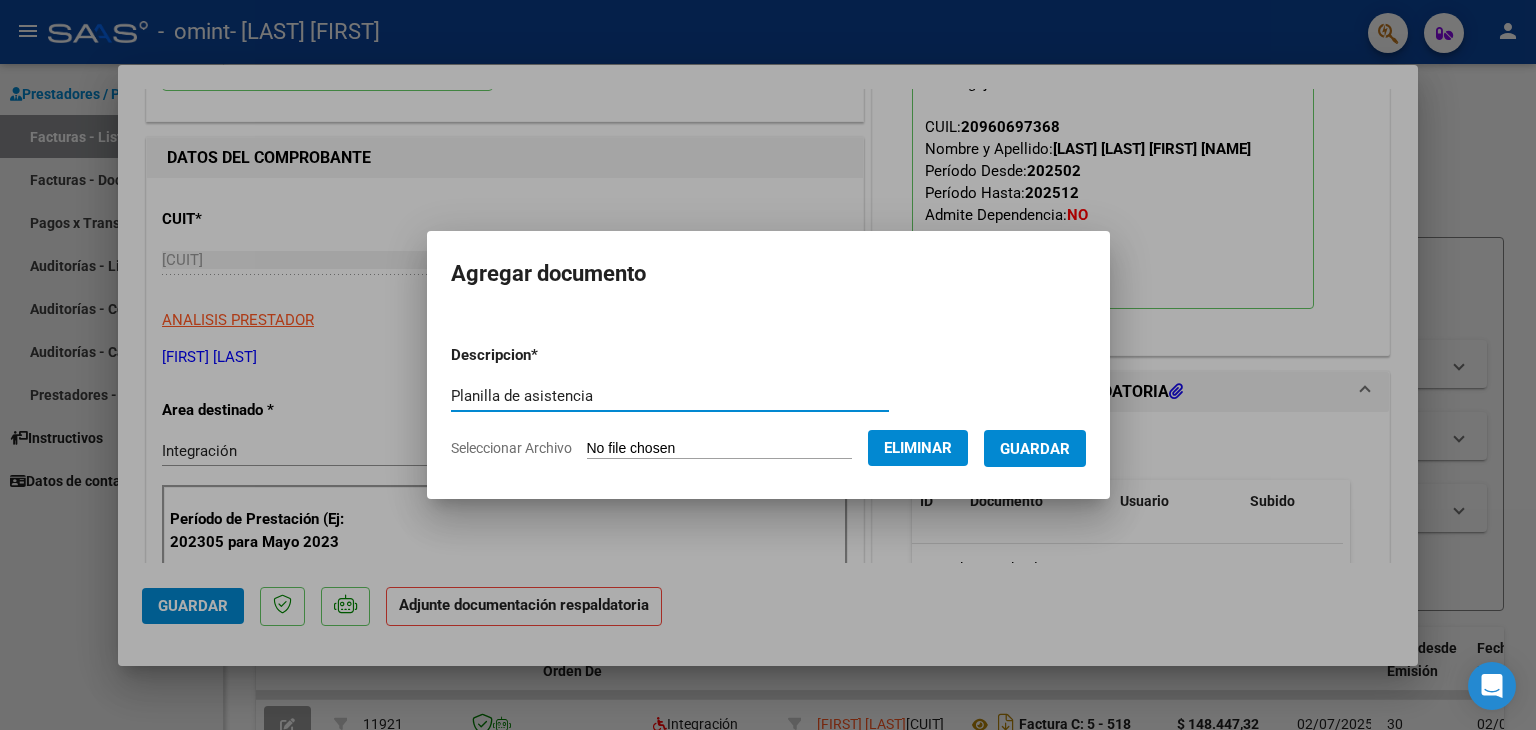 type on "Planilla de asistencia" 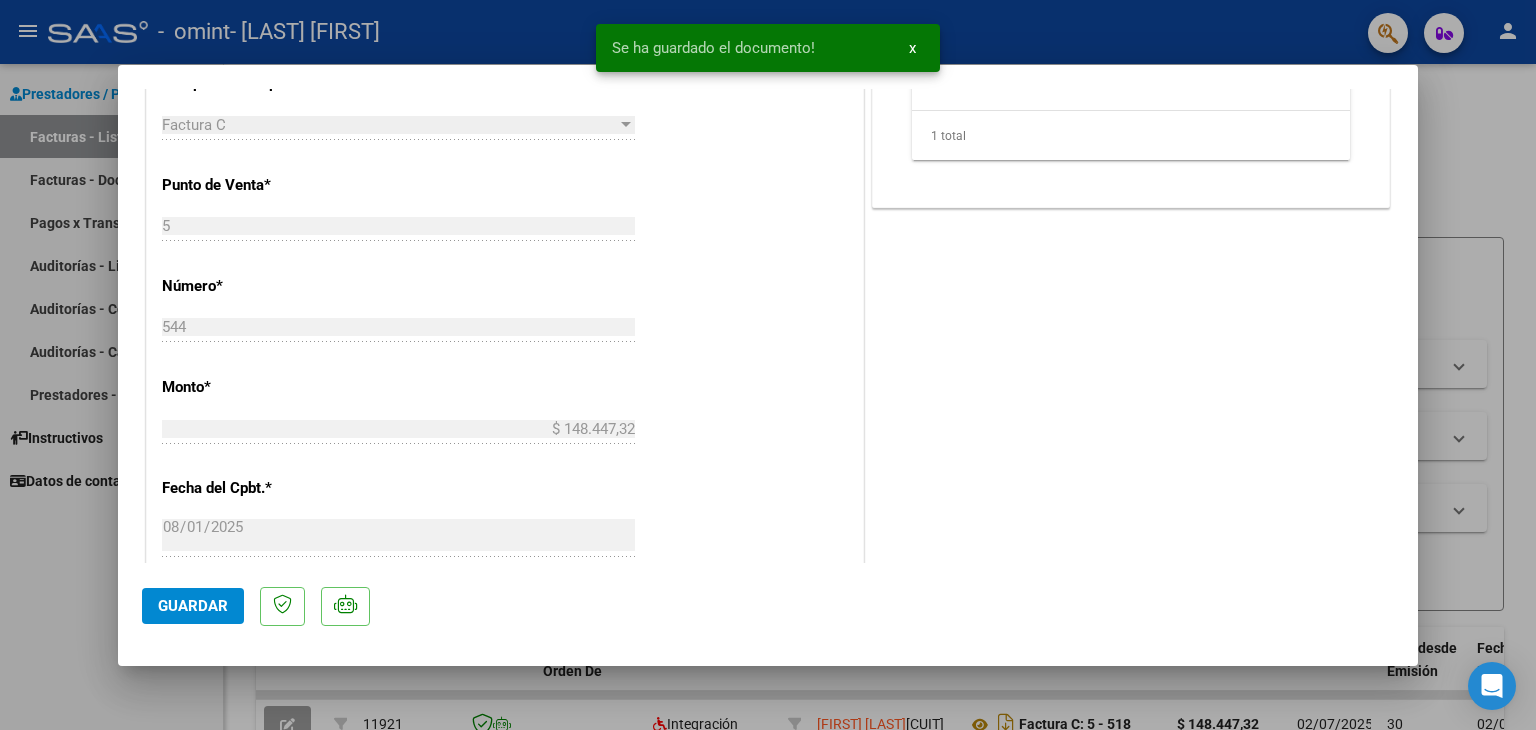 scroll, scrollTop: 900, scrollLeft: 0, axis: vertical 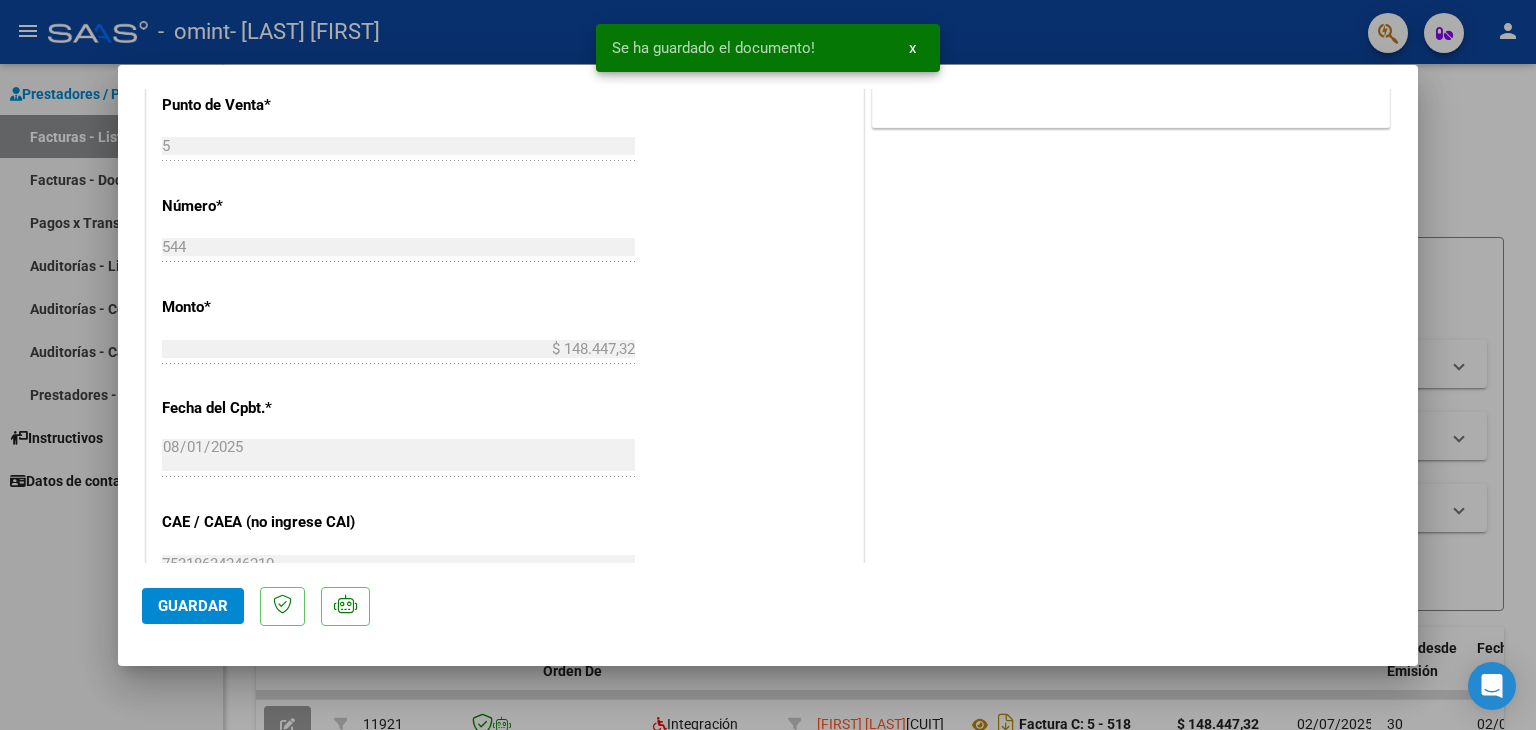 click on "Guardar" 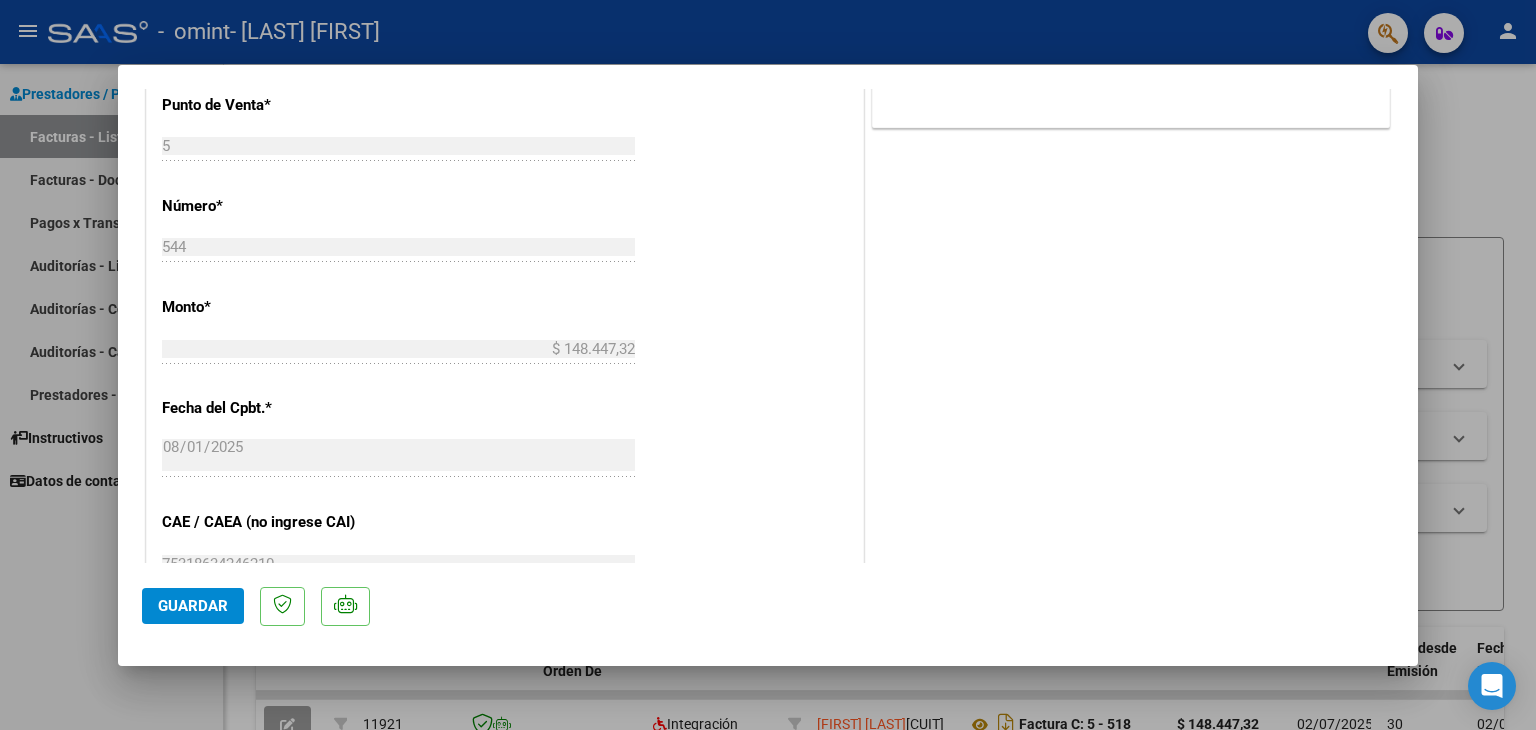 click at bounding box center (768, 365) 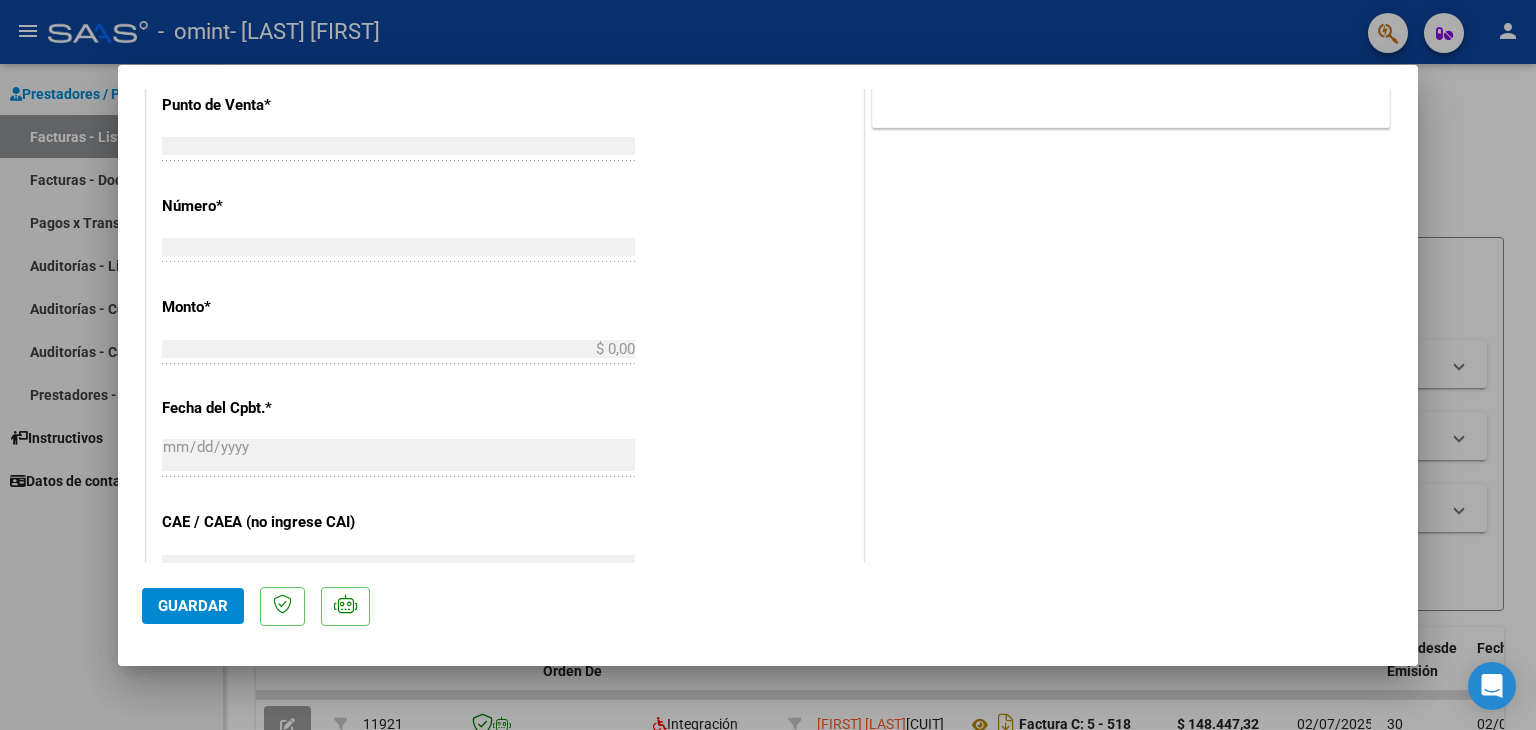 scroll, scrollTop: 934, scrollLeft: 0, axis: vertical 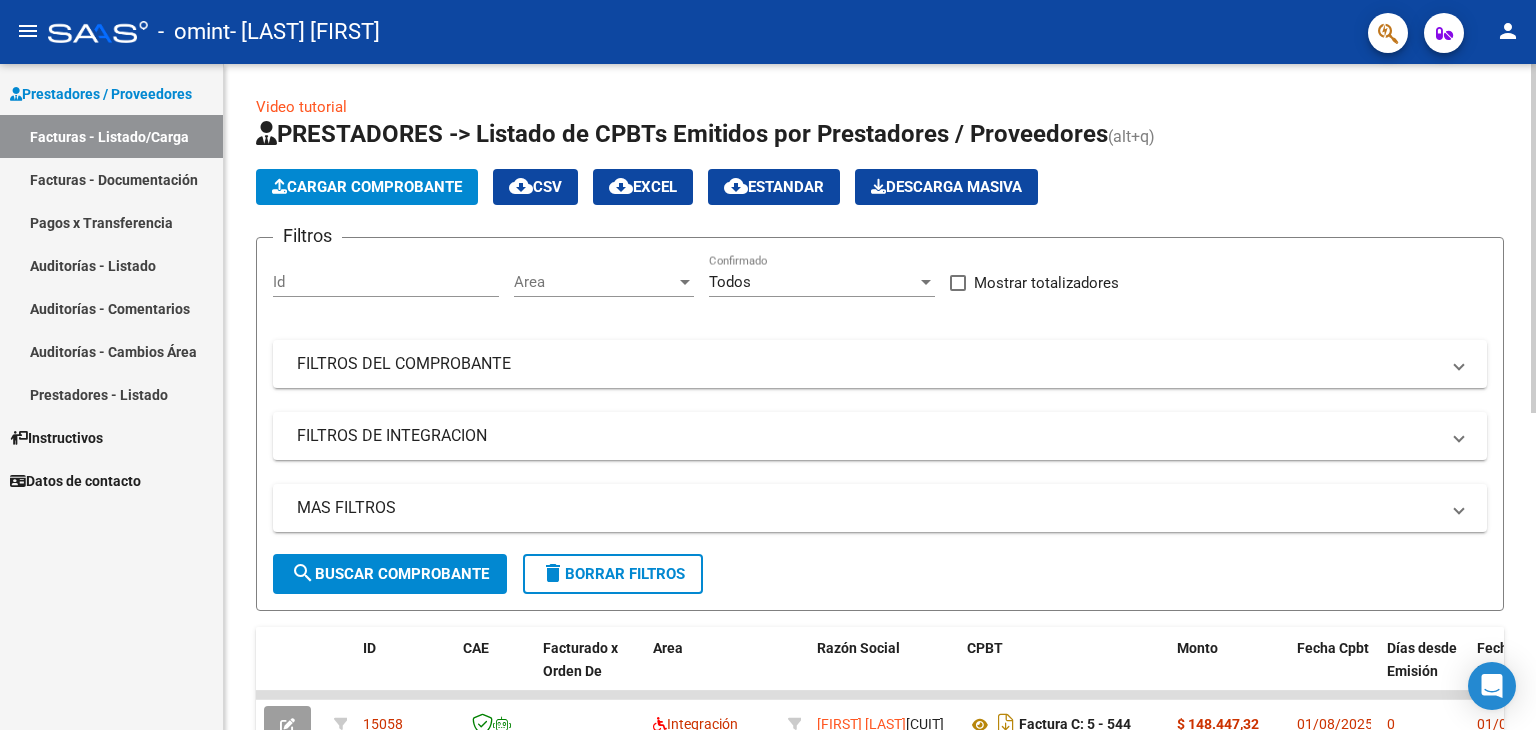click on "Cargar Comprobante" 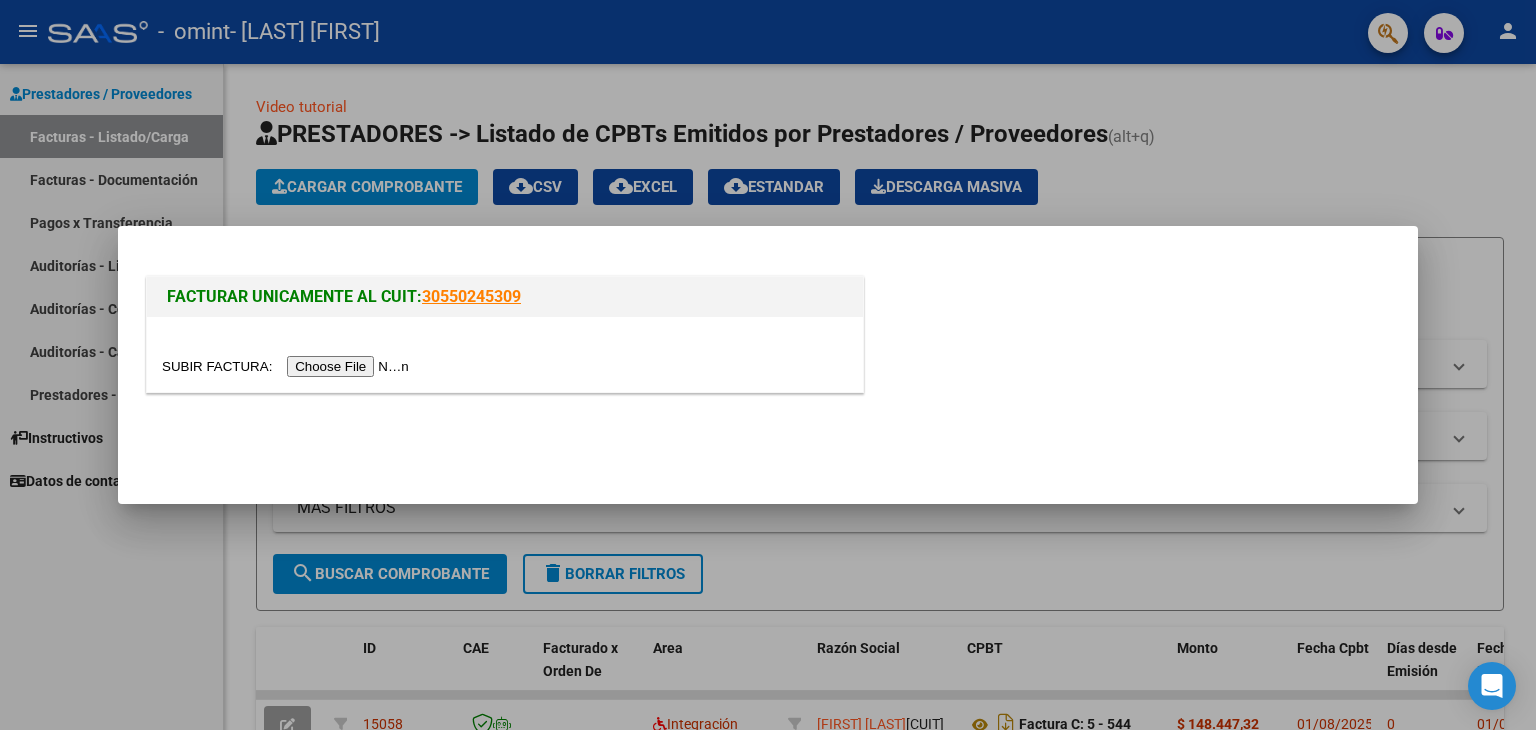 click at bounding box center [288, 366] 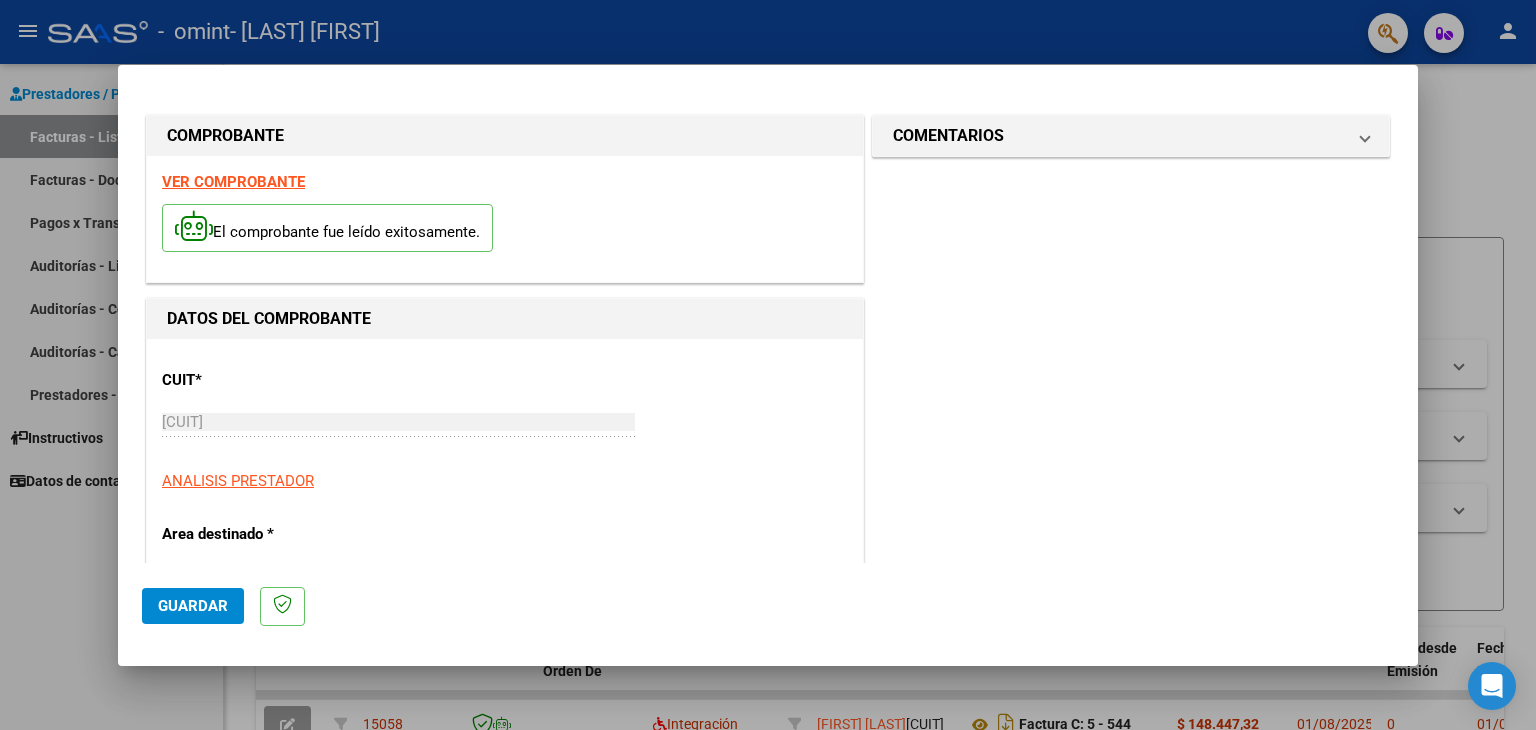 scroll, scrollTop: 300, scrollLeft: 0, axis: vertical 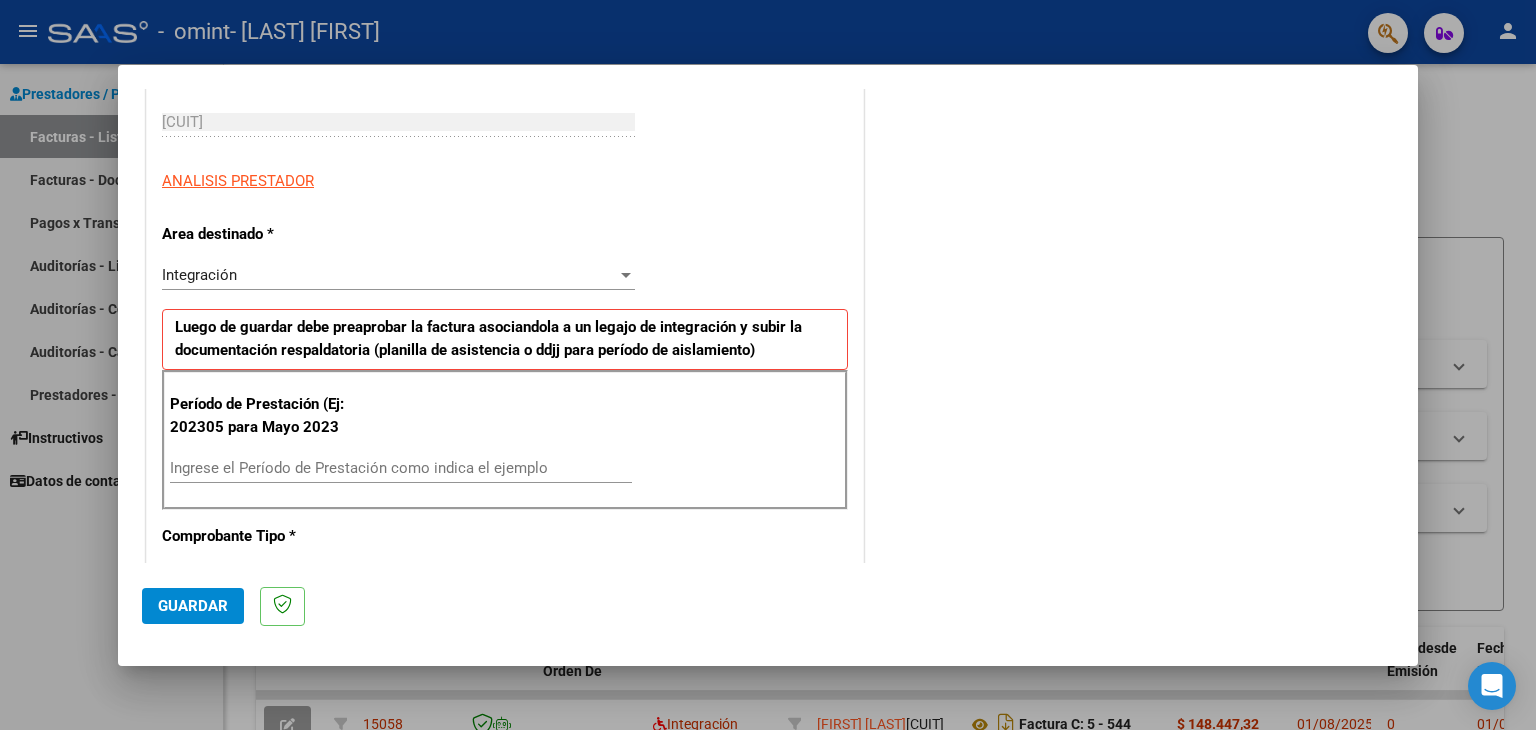 click on "Ingrese el Período de Prestación como indica el ejemplo" at bounding box center (401, 468) 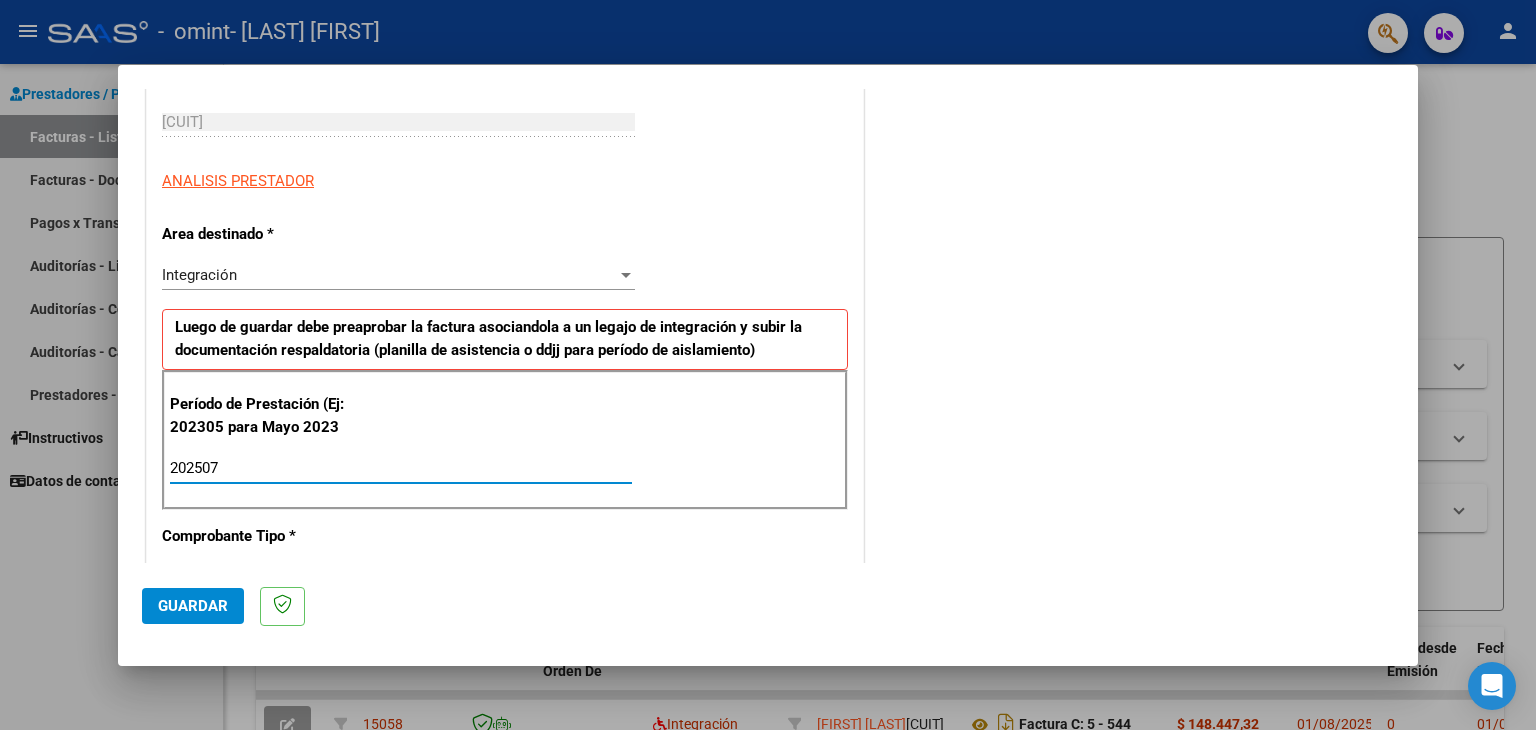 type on "202507" 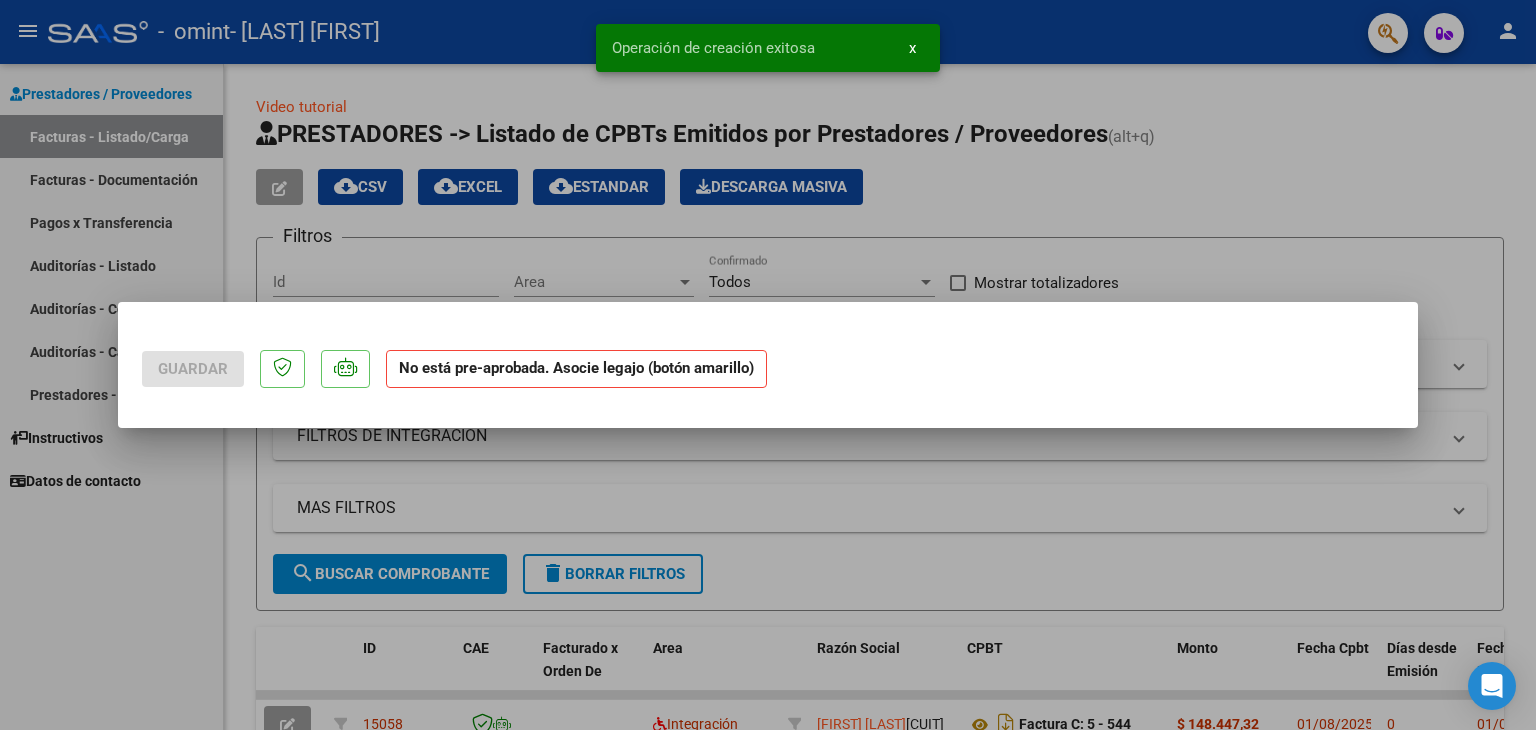 scroll, scrollTop: 0, scrollLeft: 0, axis: both 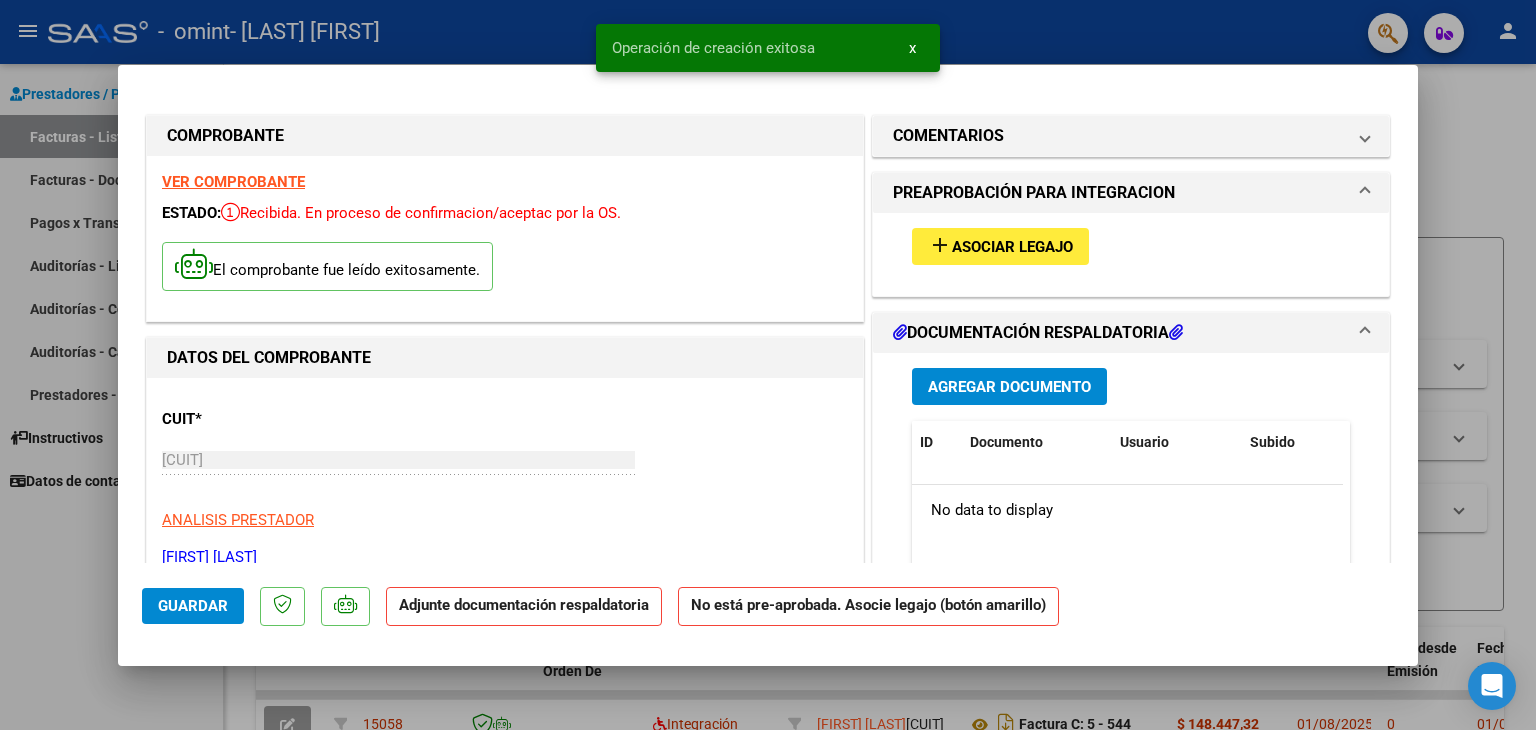 click on "Asociar Legajo" at bounding box center [1012, 247] 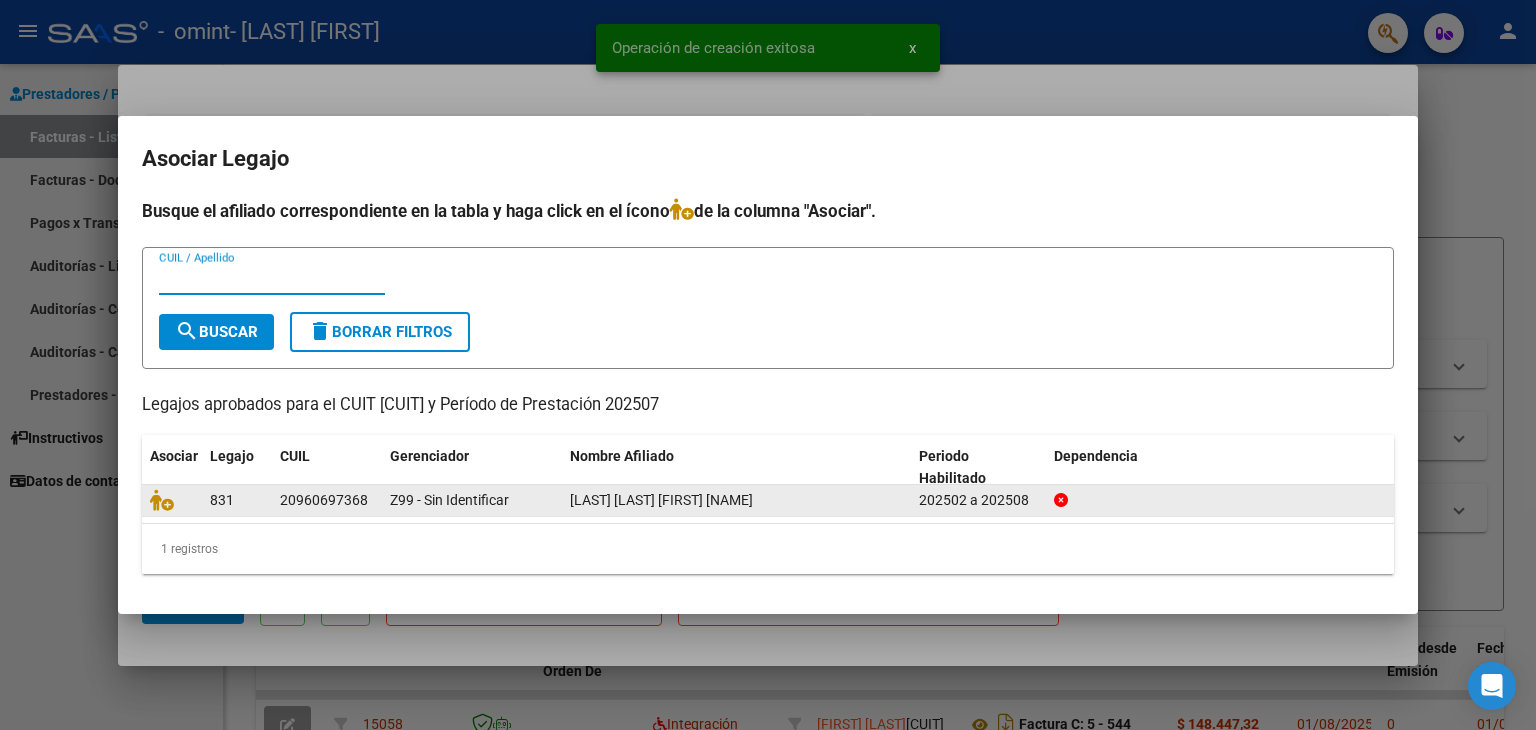 click on "831" 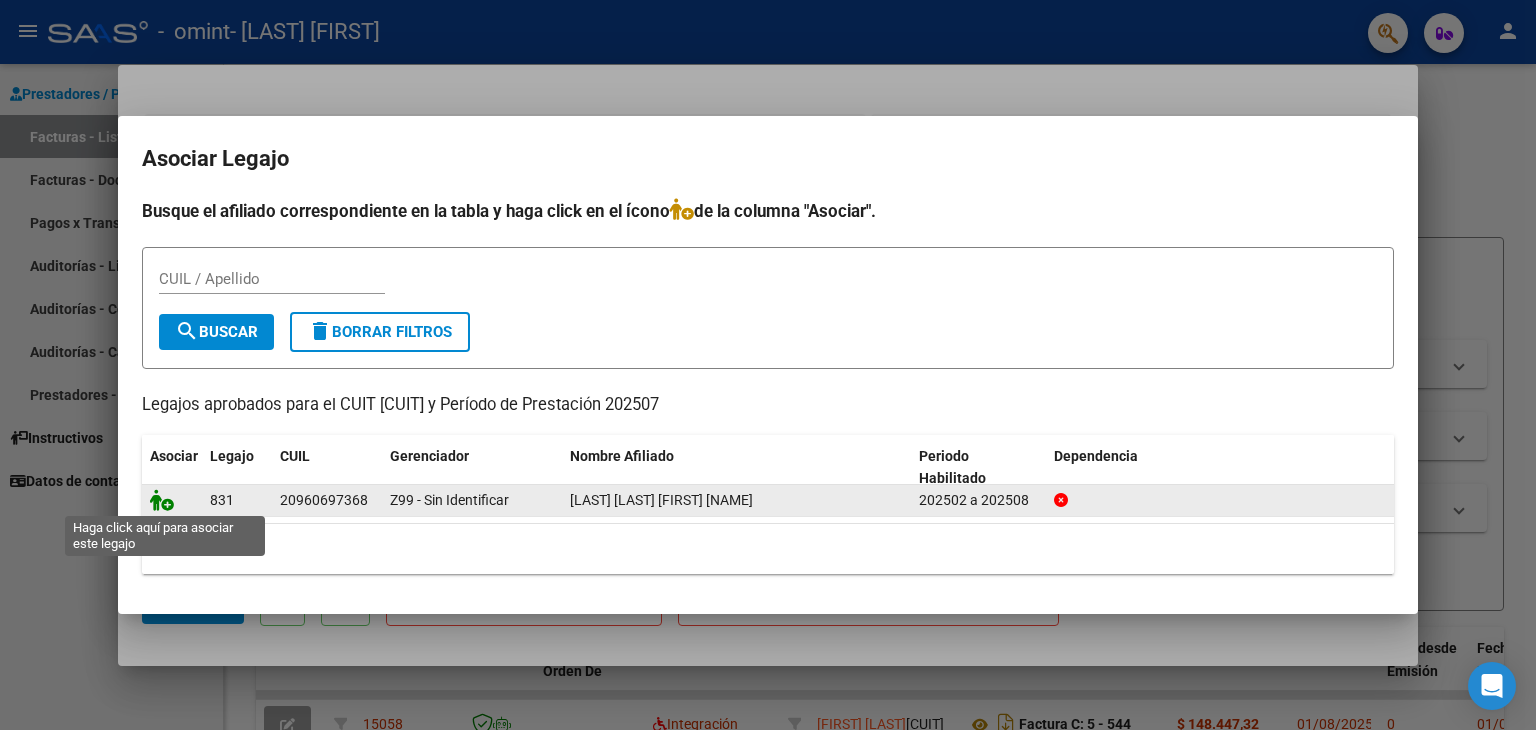 click 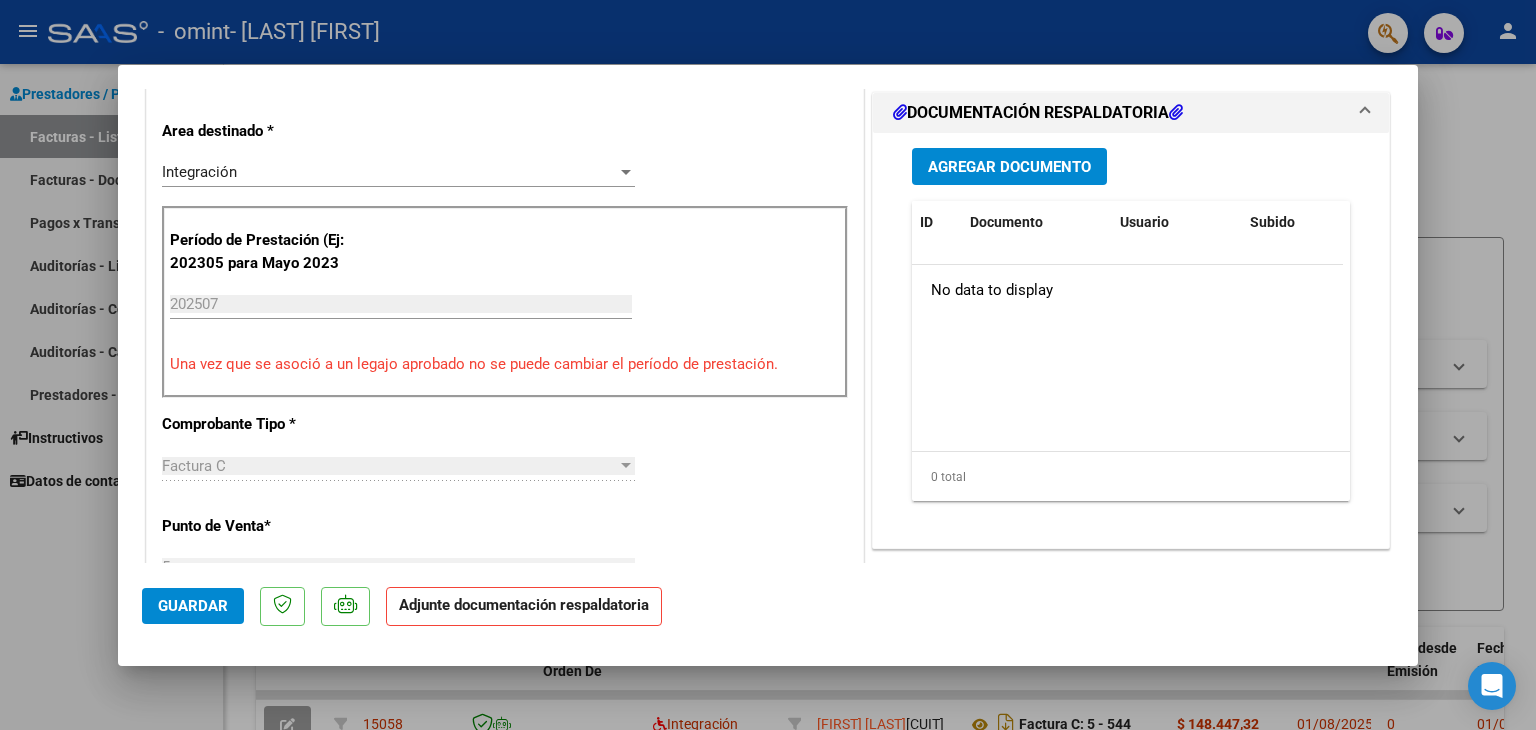 scroll, scrollTop: 400, scrollLeft: 0, axis: vertical 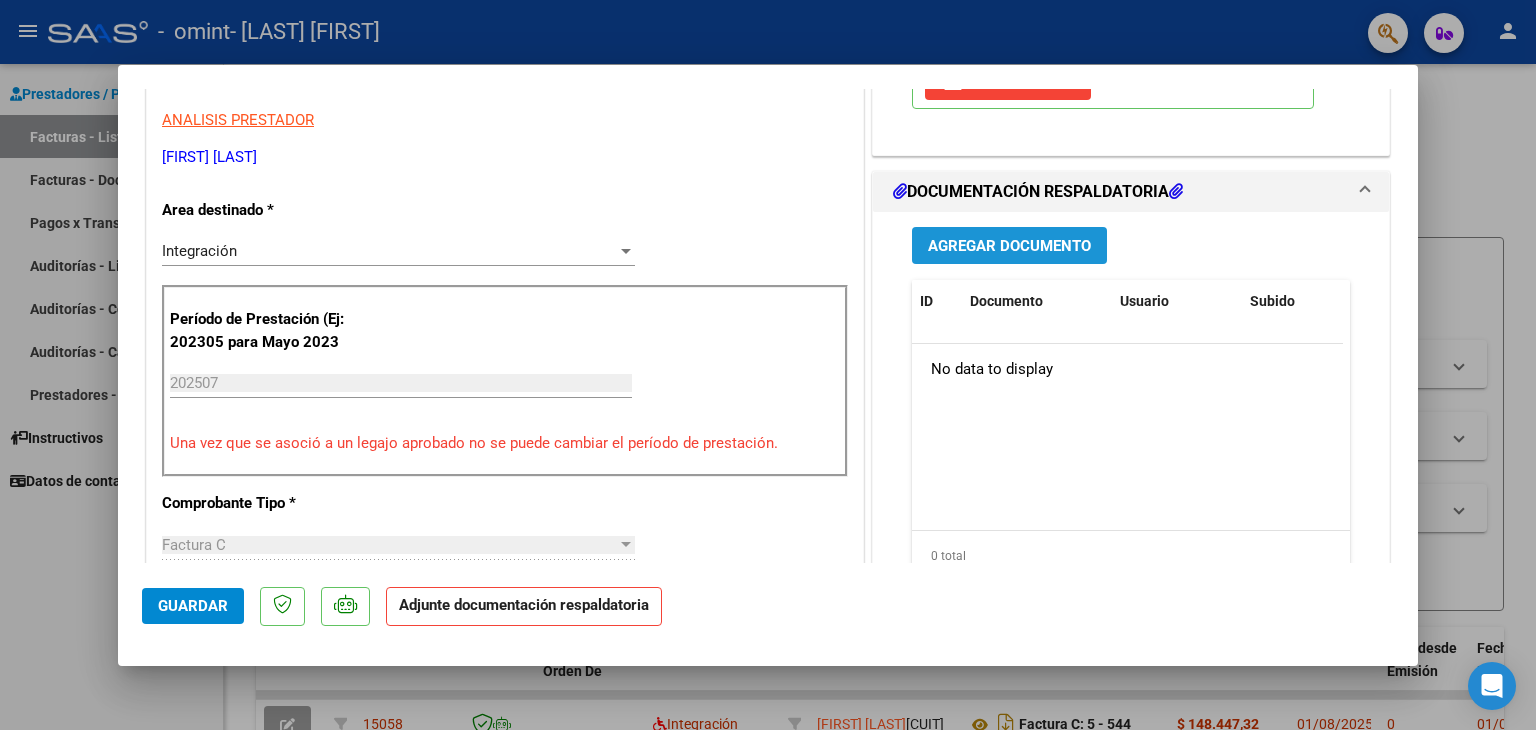 click on "Agregar Documento" at bounding box center (1009, 245) 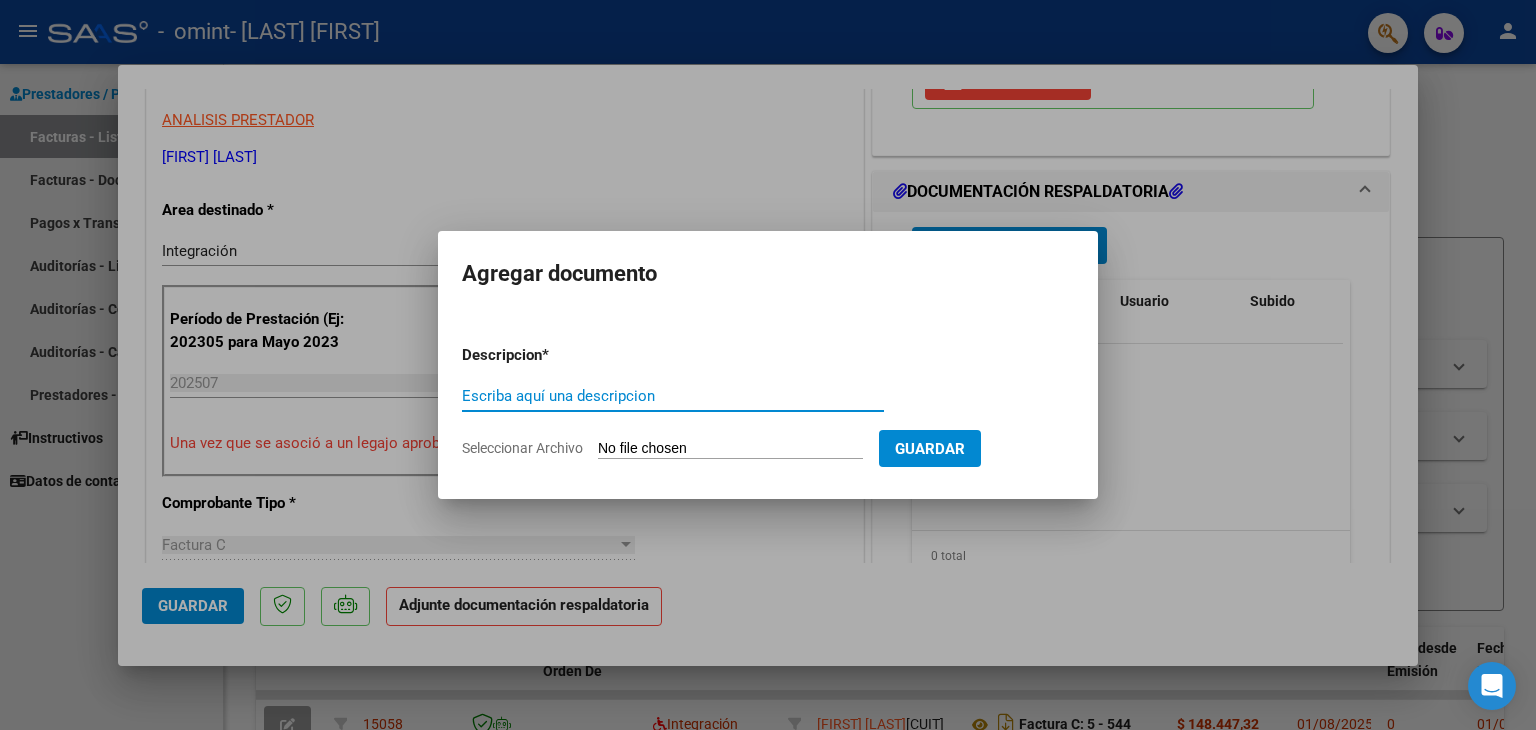 click on "Seleccionar Archivo" at bounding box center [730, 449] 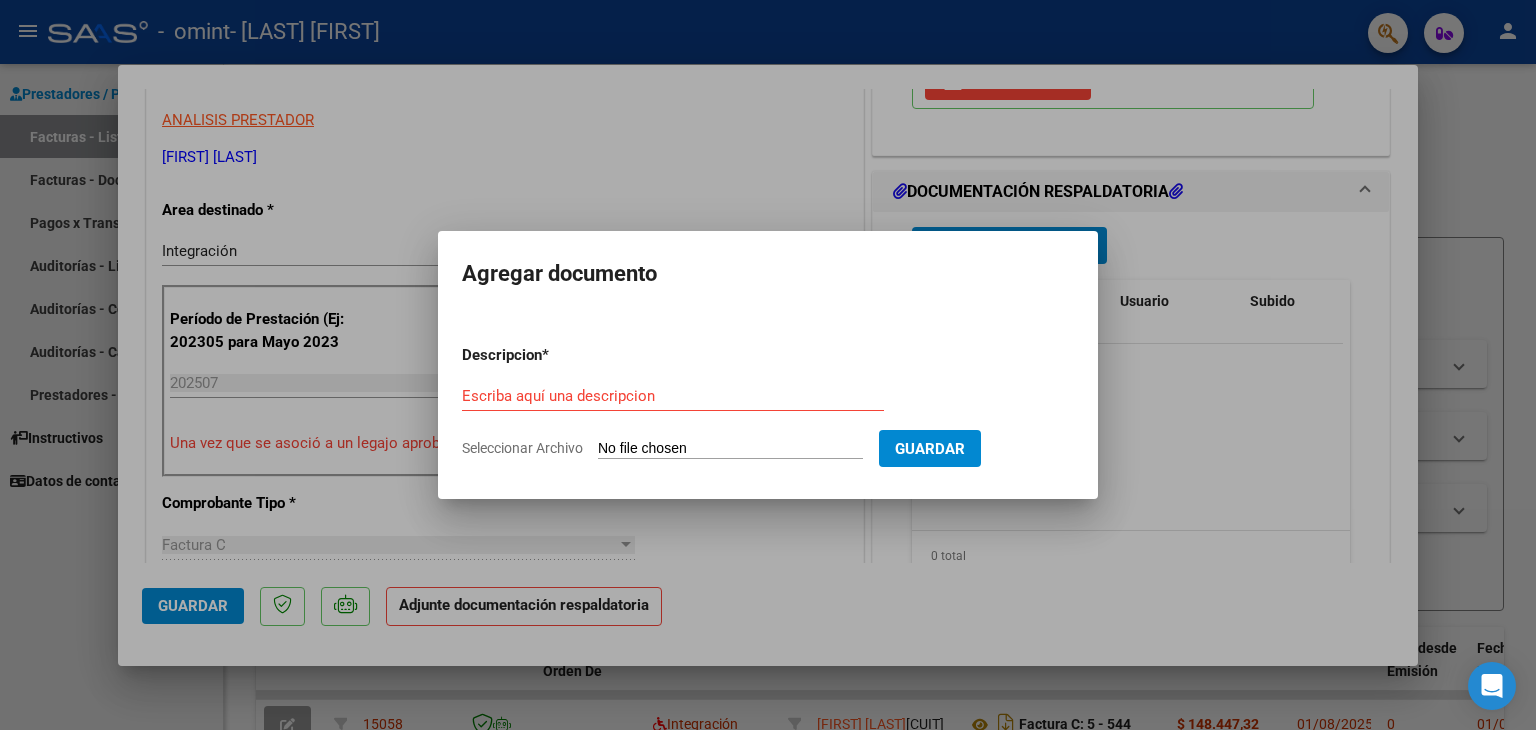 type on "C:\fakepath\Planilla de asistencia.pdf" 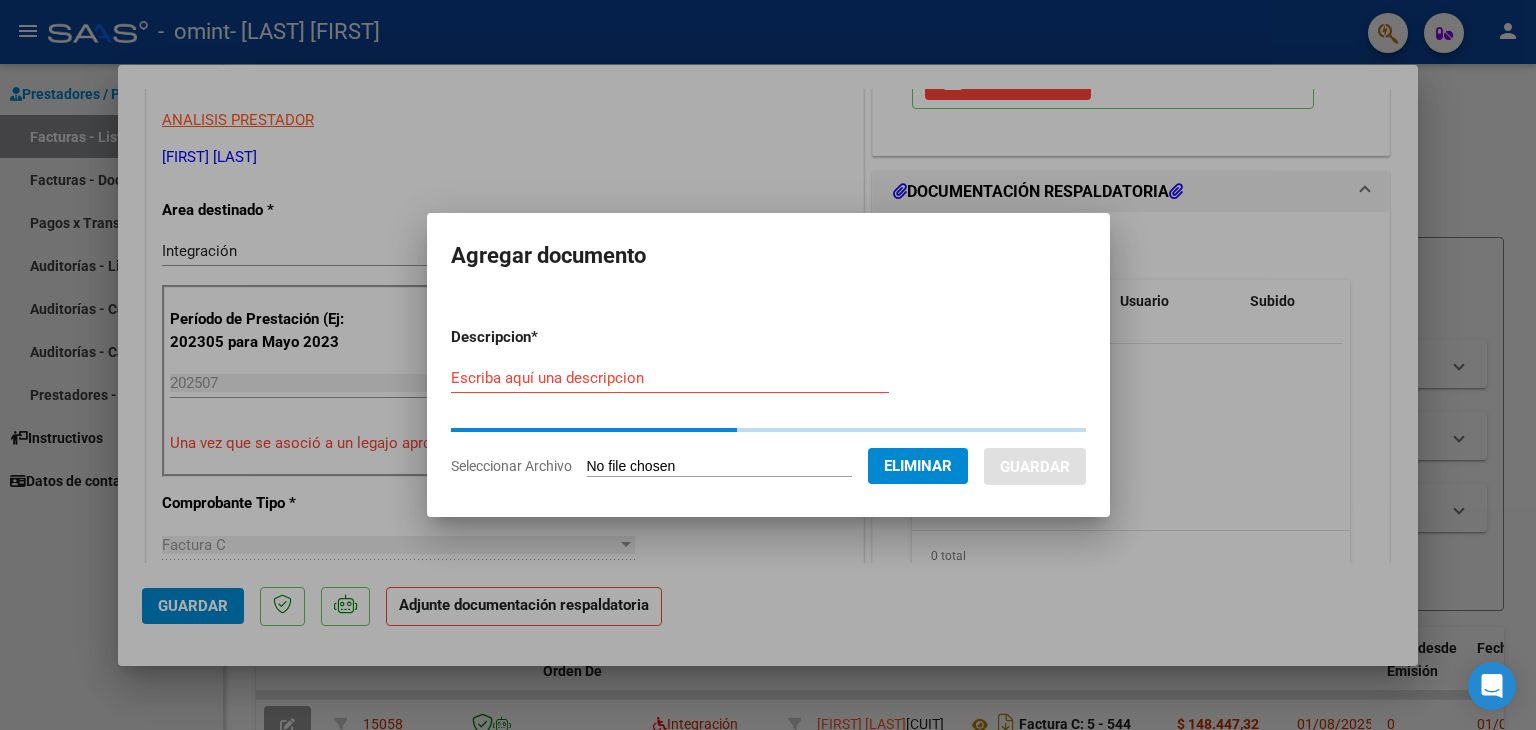 click on "Escriba aquí una descripcion" at bounding box center (670, 378) 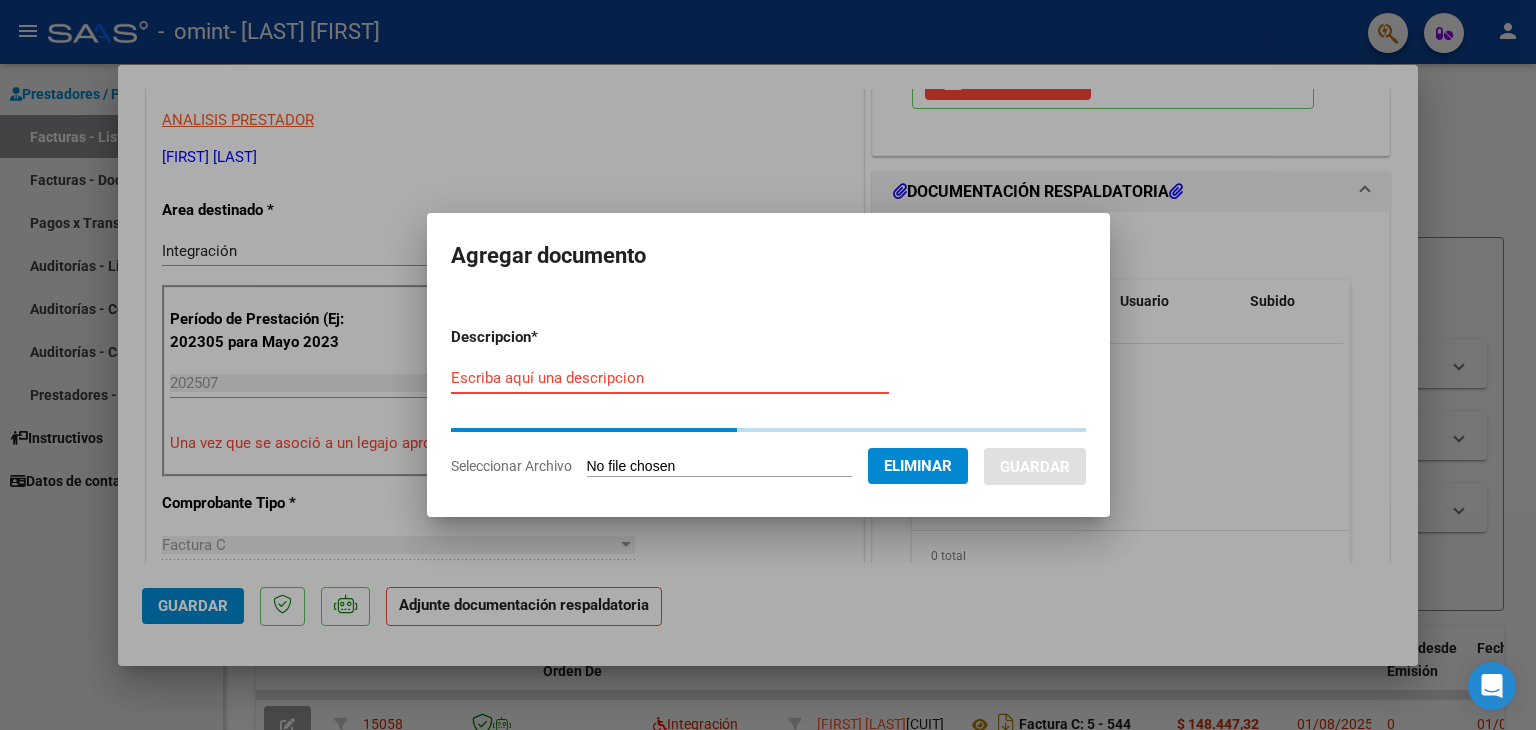 paste on "Planilla de asistencia" 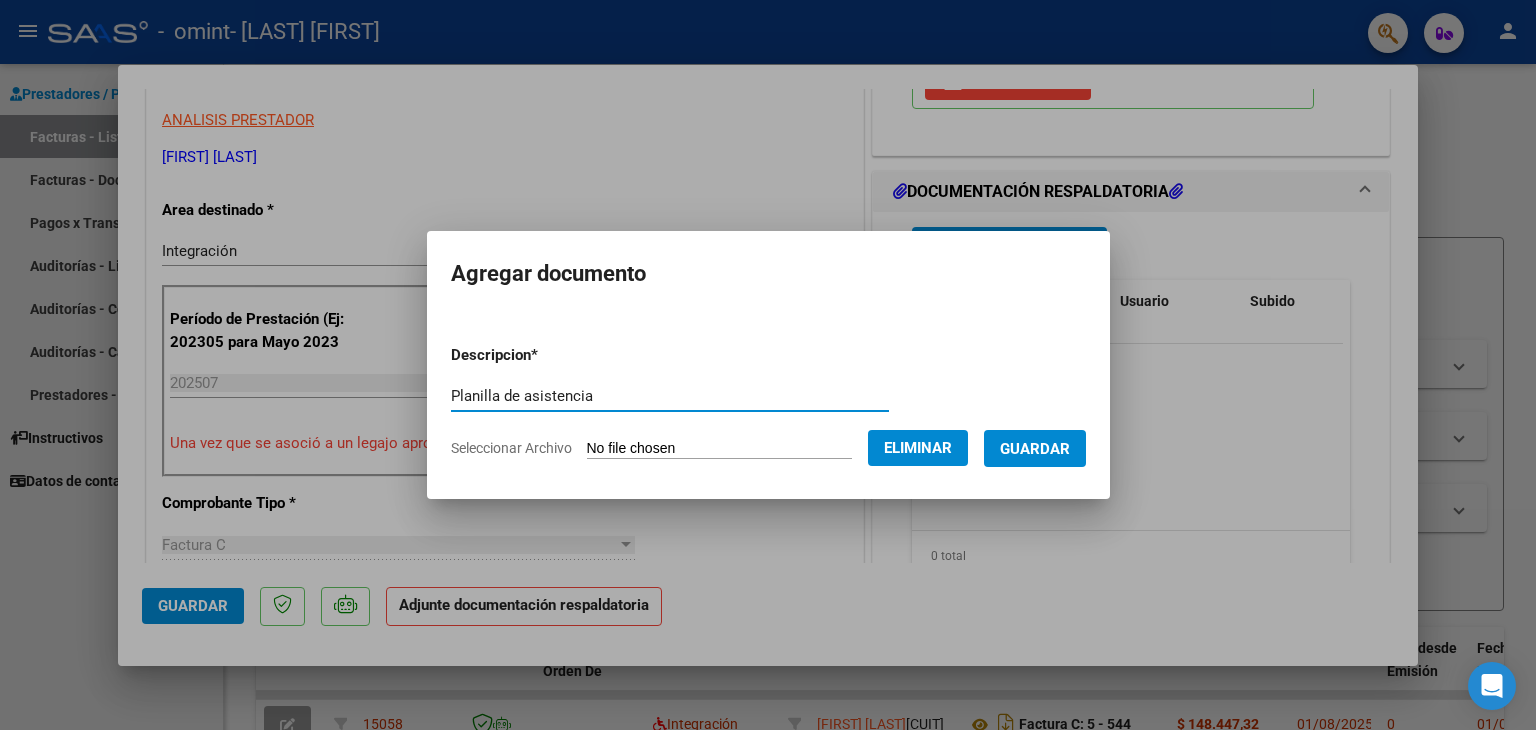 type on "Planilla de asistencia" 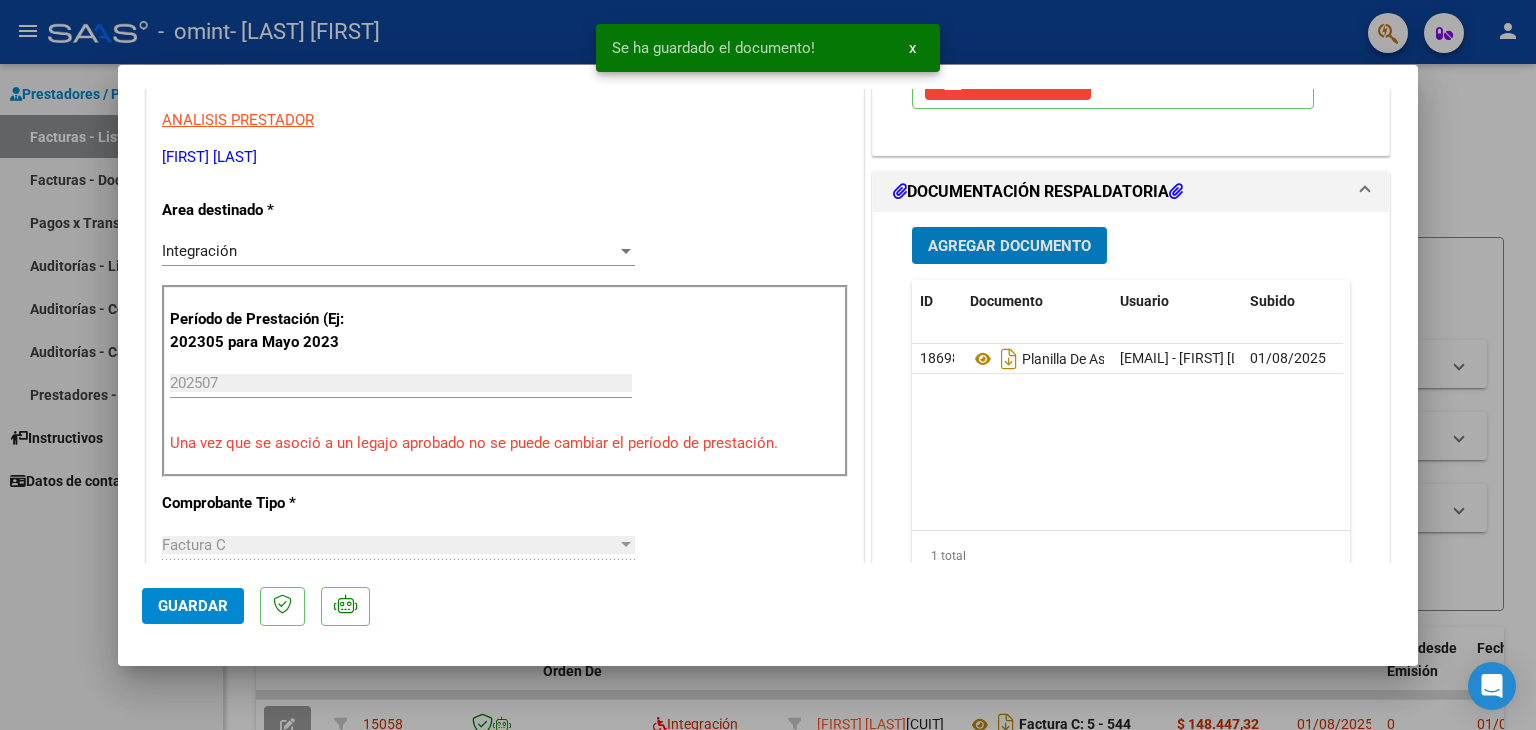 click on "x" at bounding box center (912, 48) 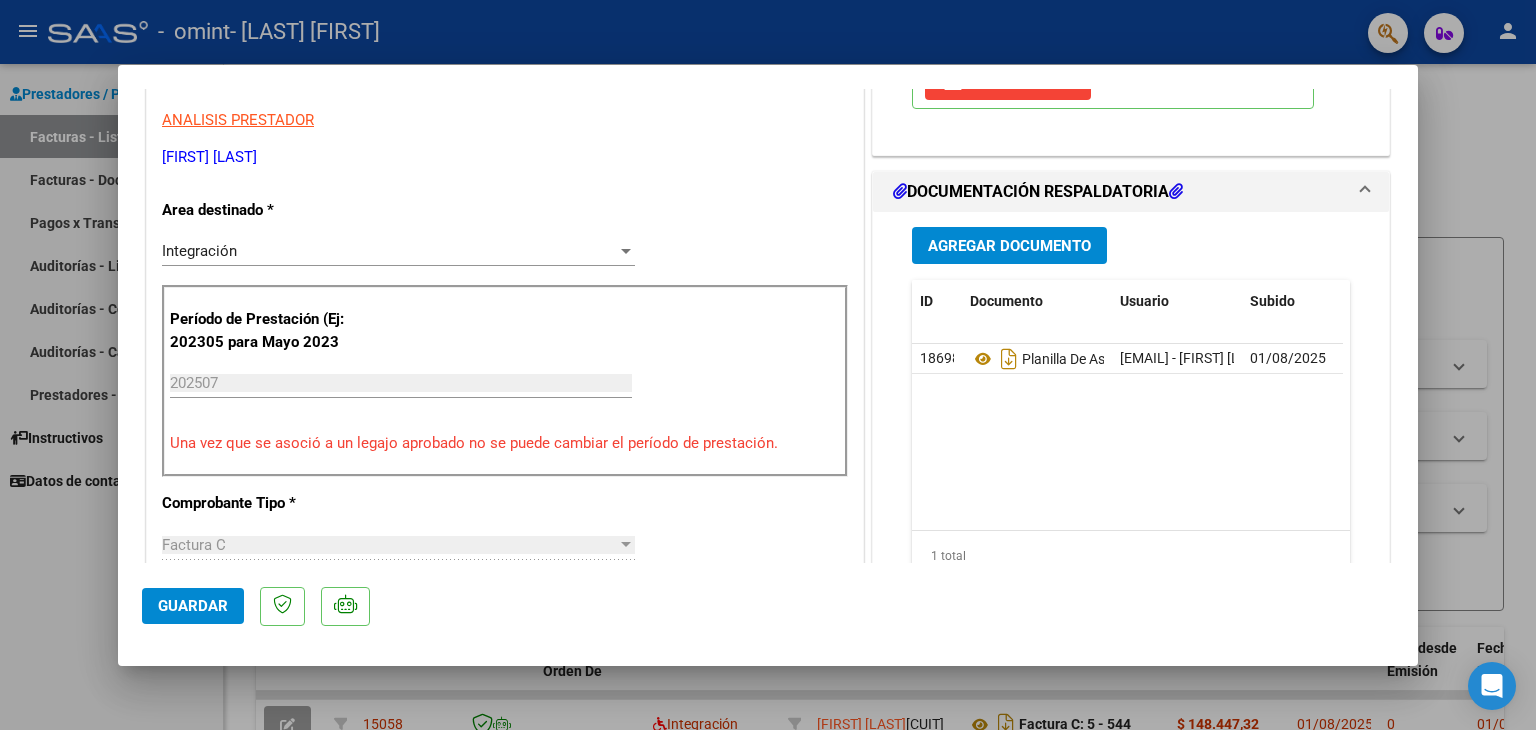 click on "Guardar" 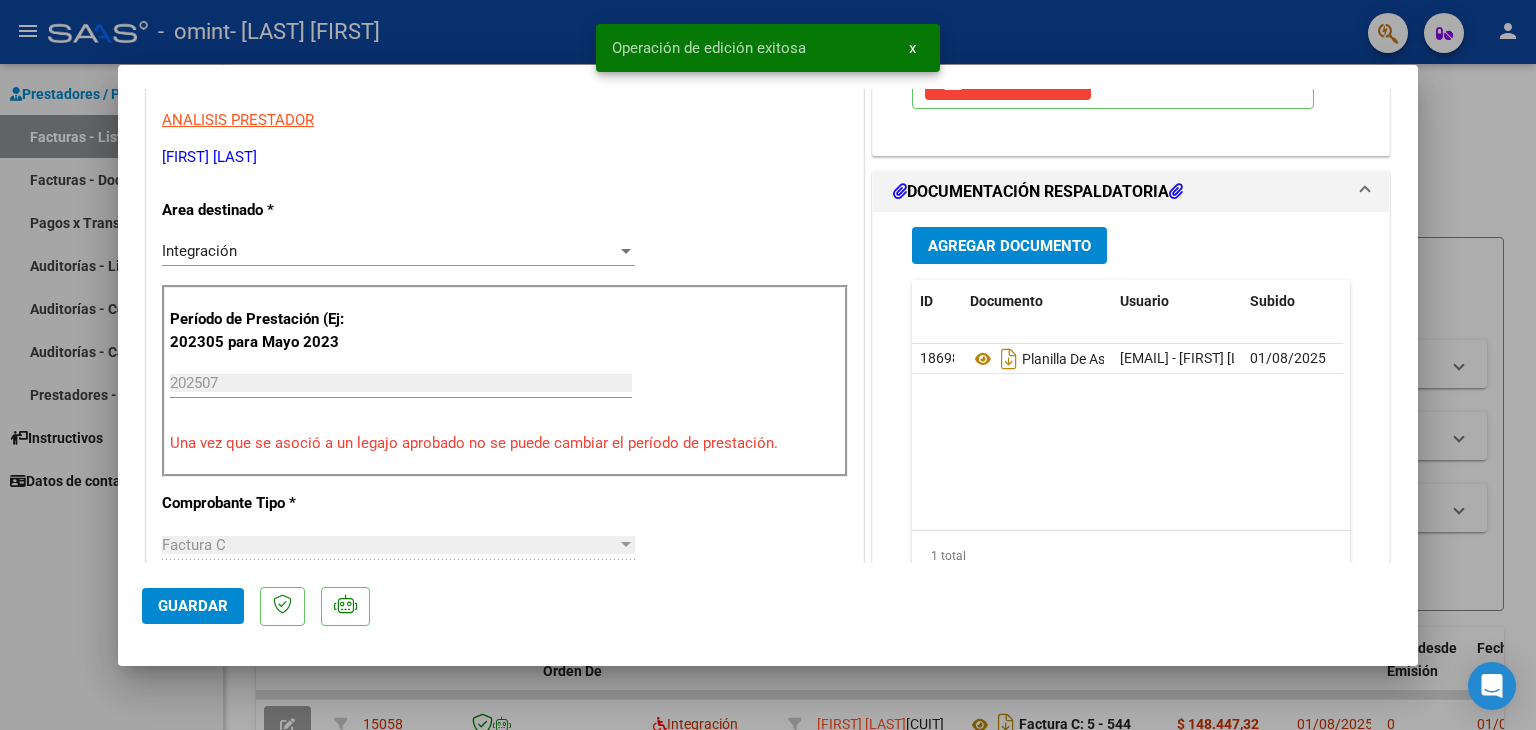 click on "x" at bounding box center [912, 48] 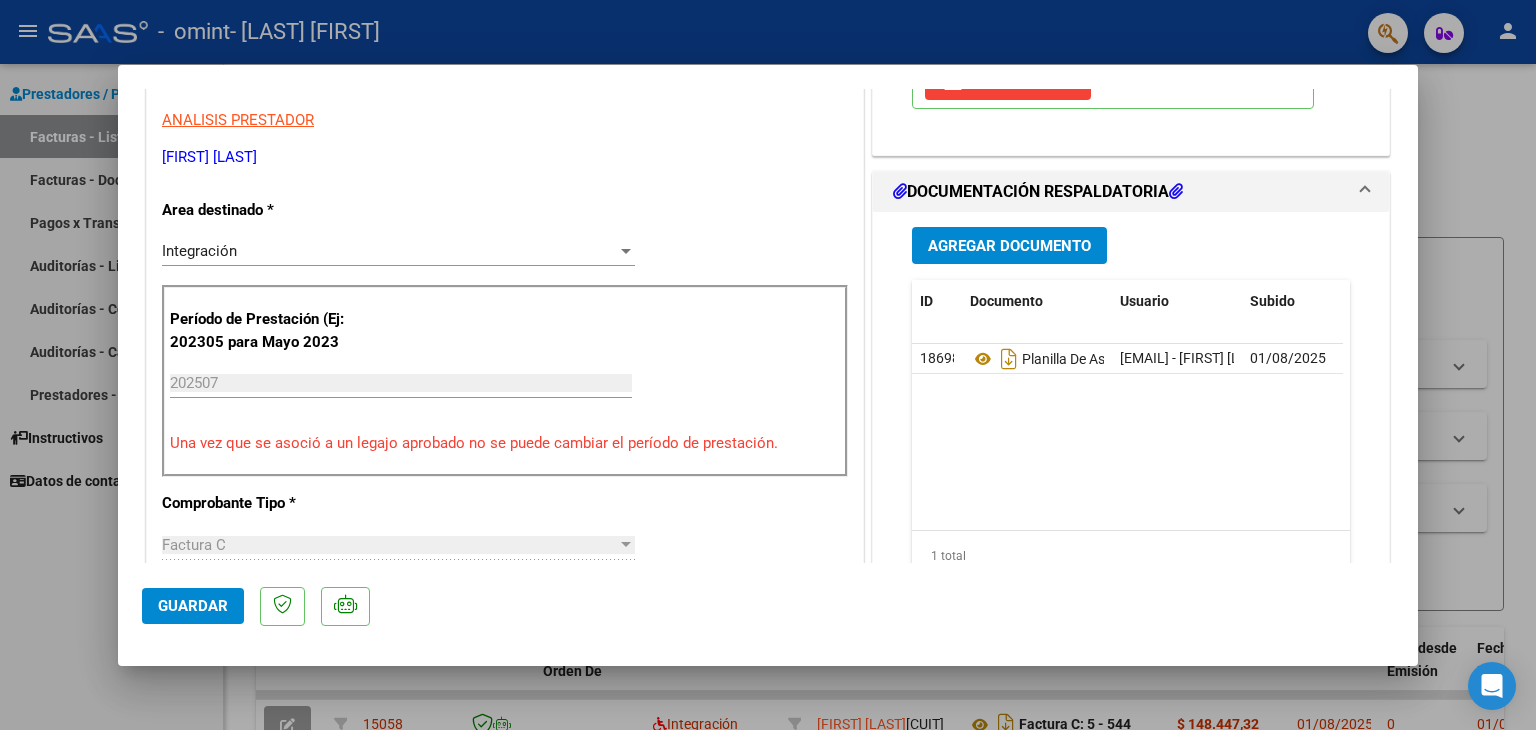 click at bounding box center (768, 365) 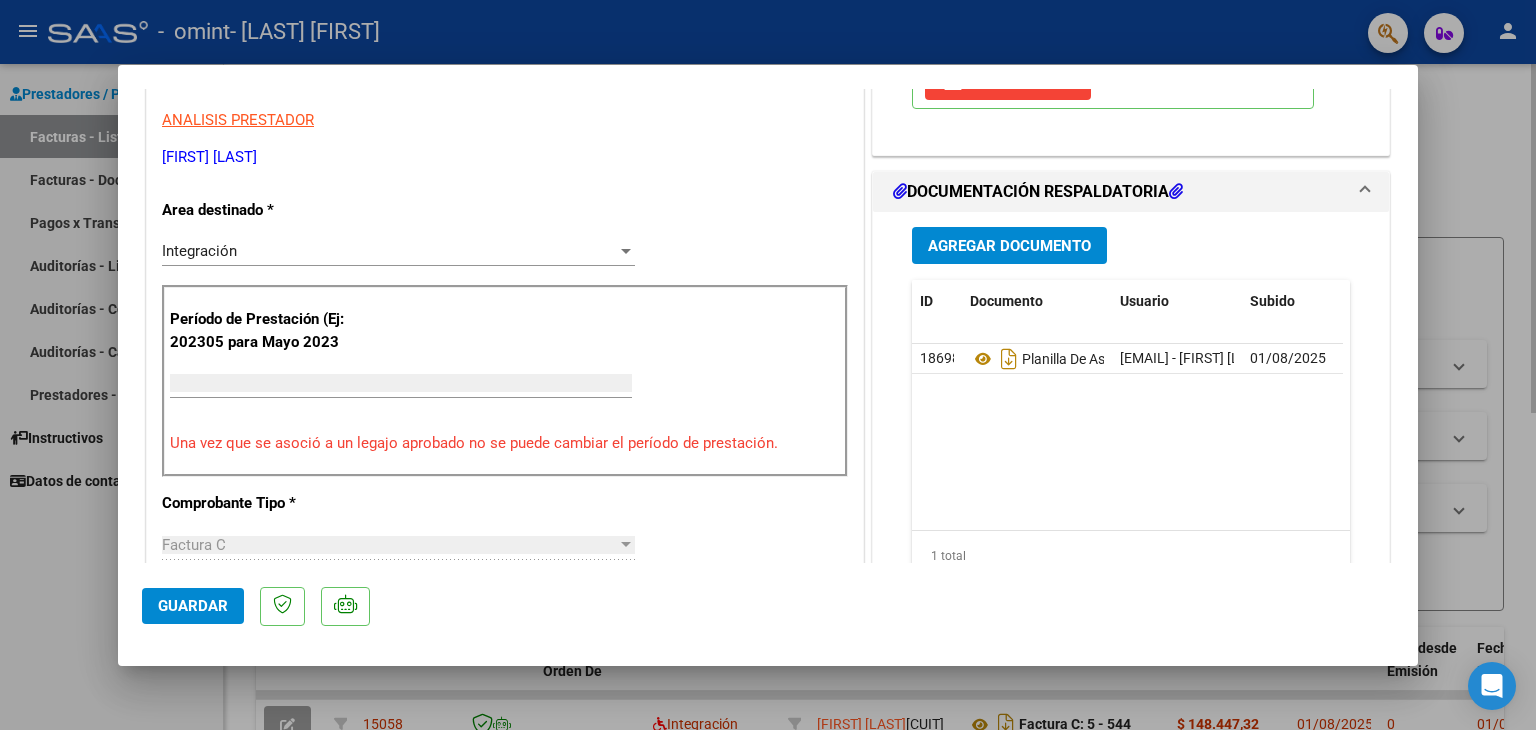 scroll, scrollTop: 0, scrollLeft: 0, axis: both 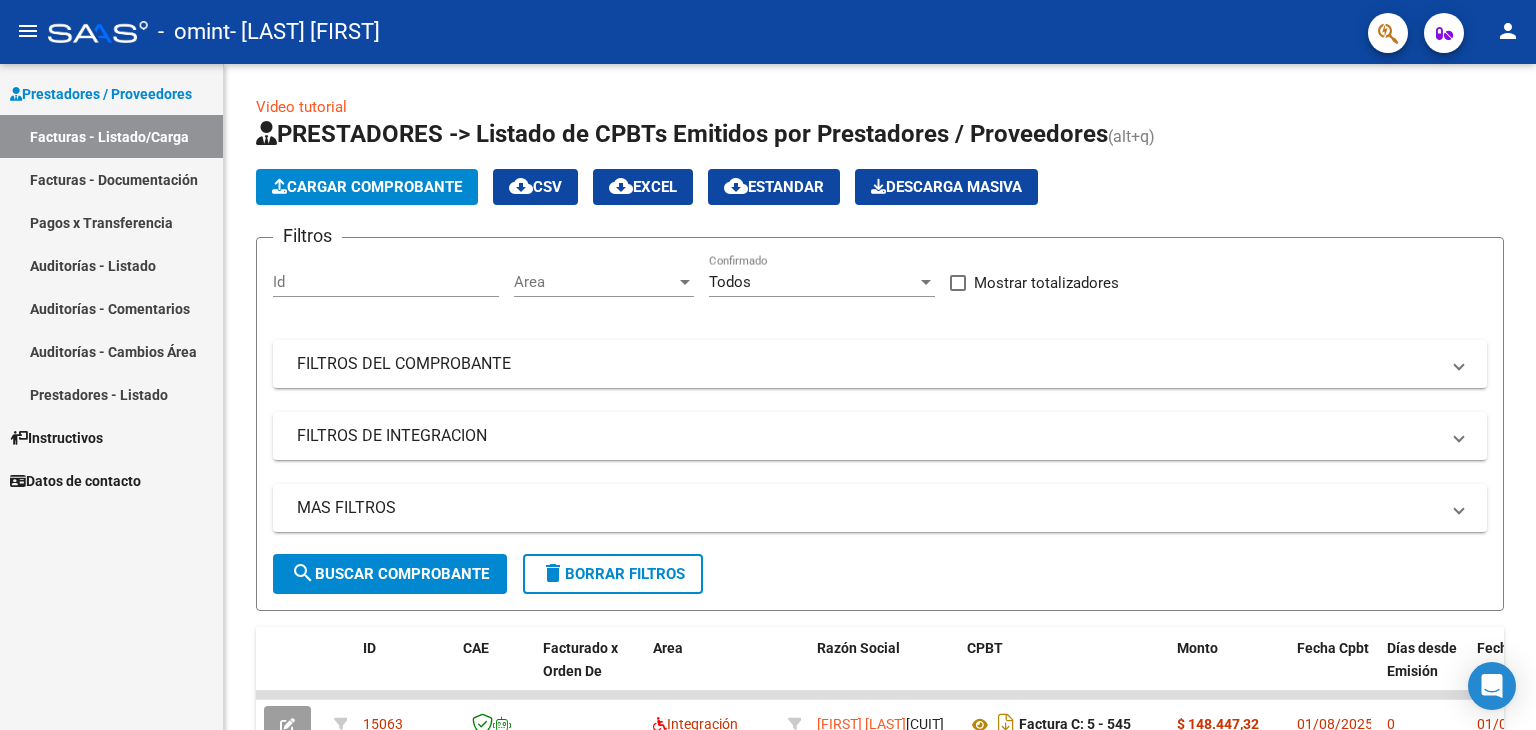 click on "person" 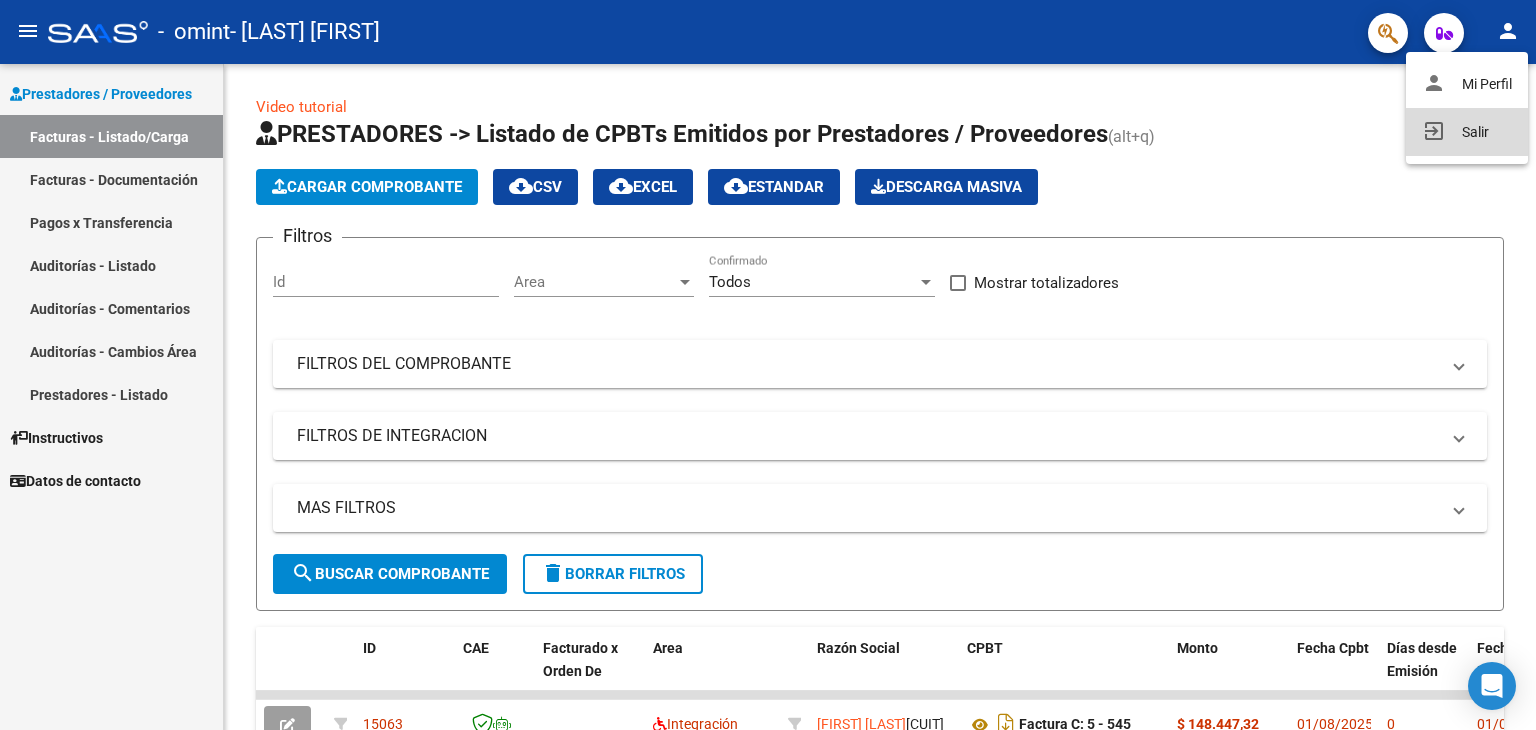 click on "exit_to_app  Salir" at bounding box center [1467, 132] 